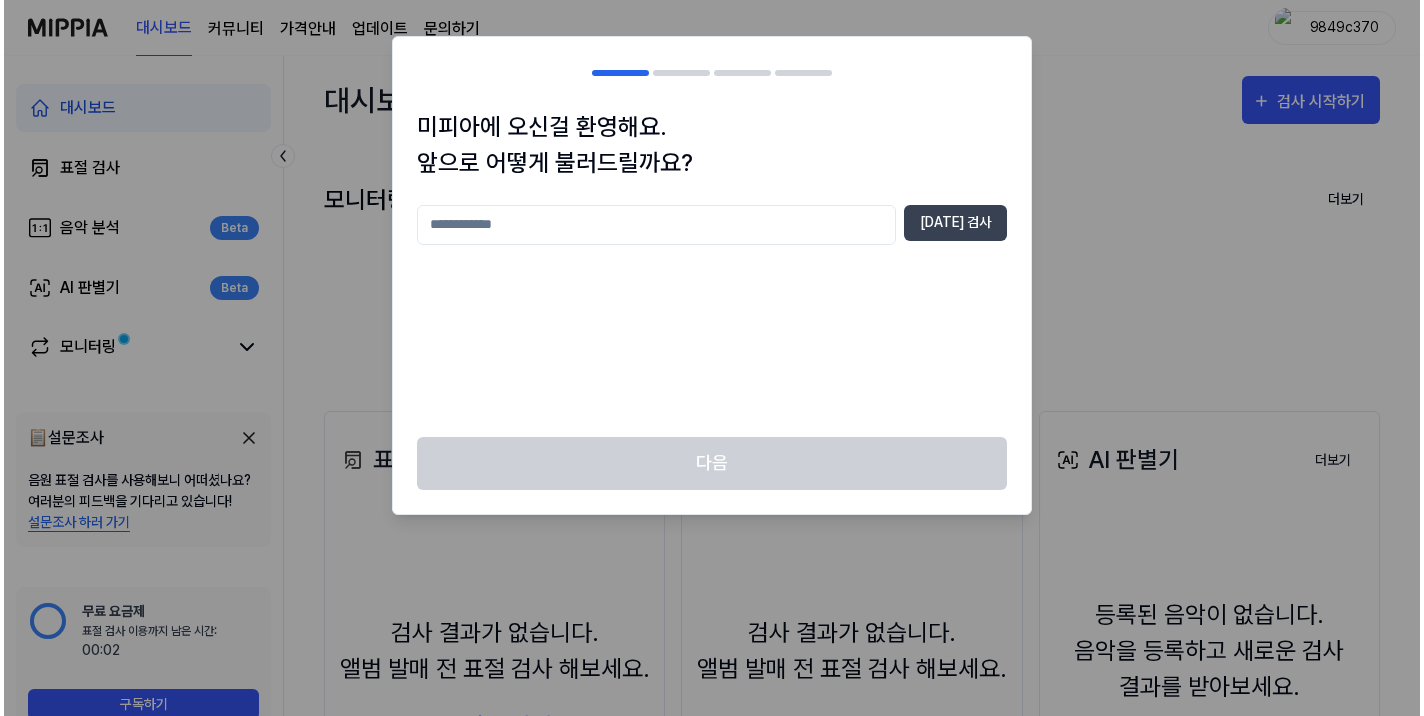 scroll, scrollTop: 0, scrollLeft: 0, axis: both 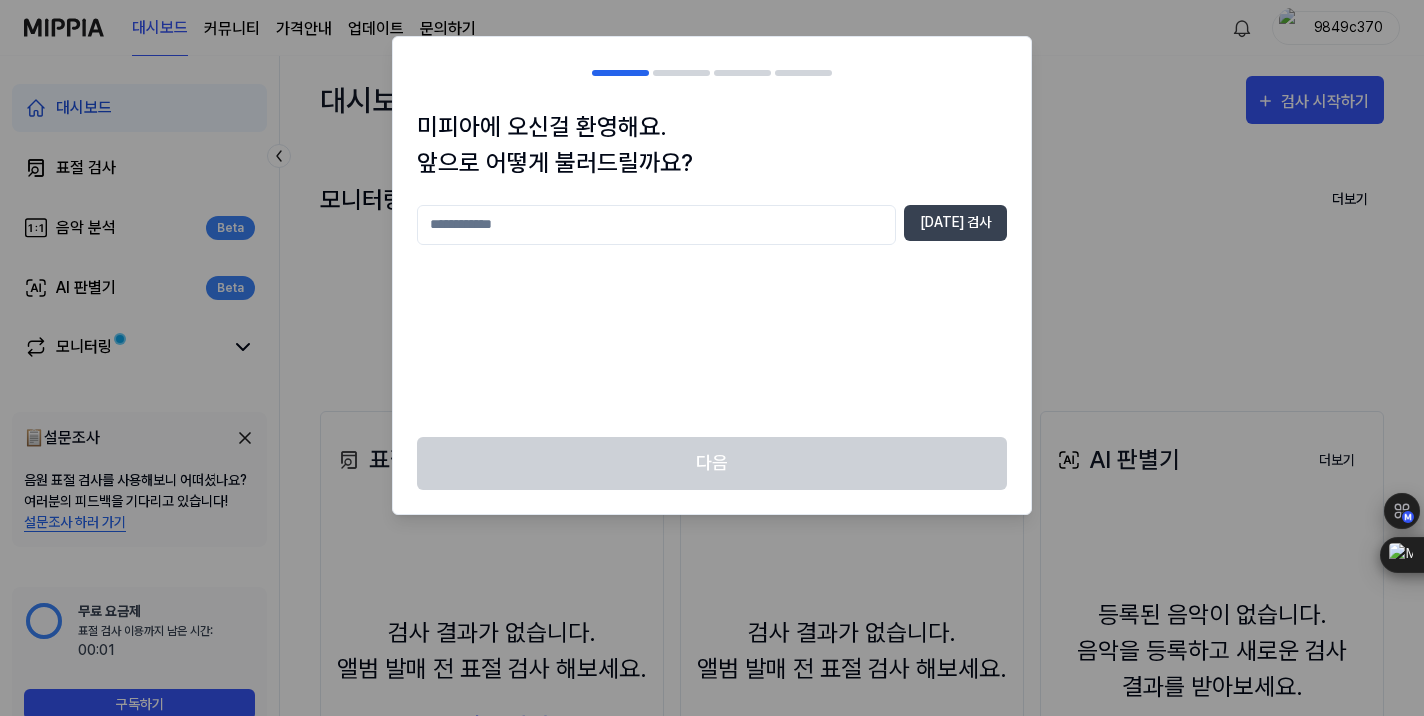 click at bounding box center [656, 225] 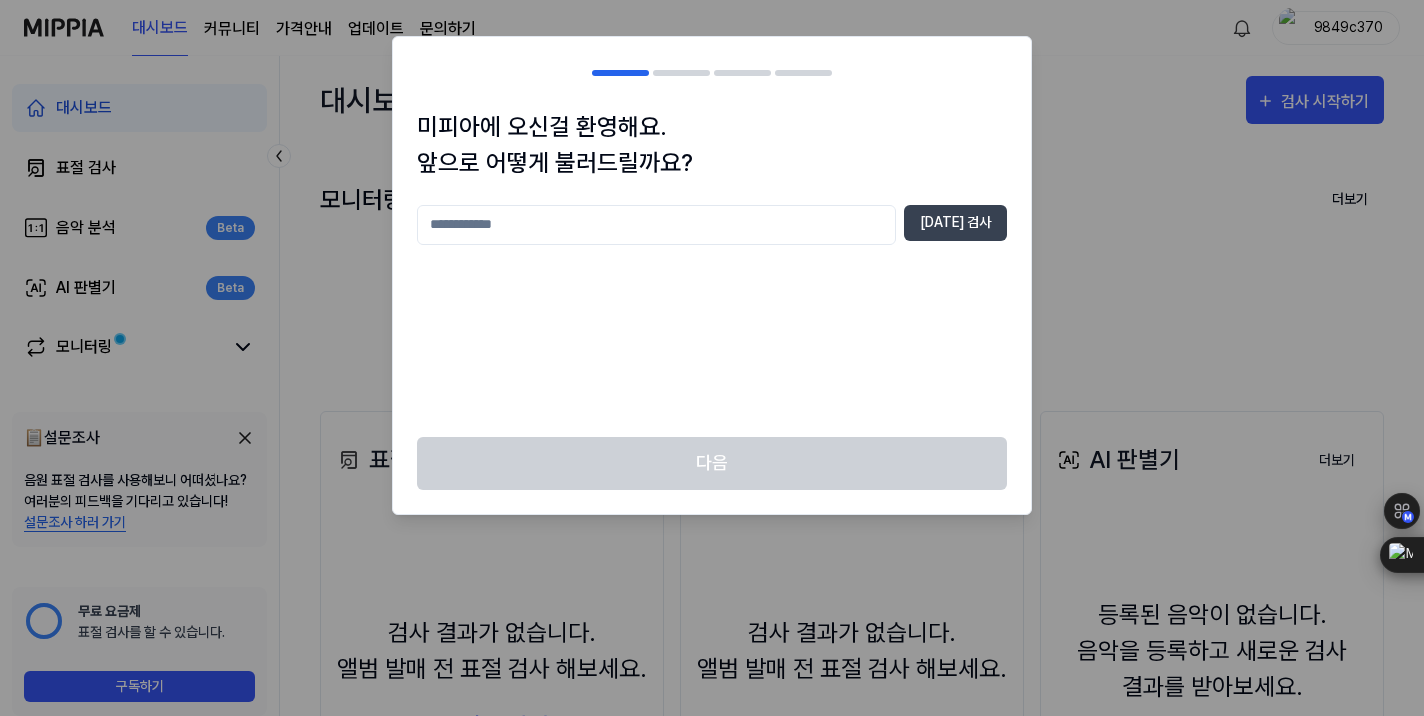 type on "*" 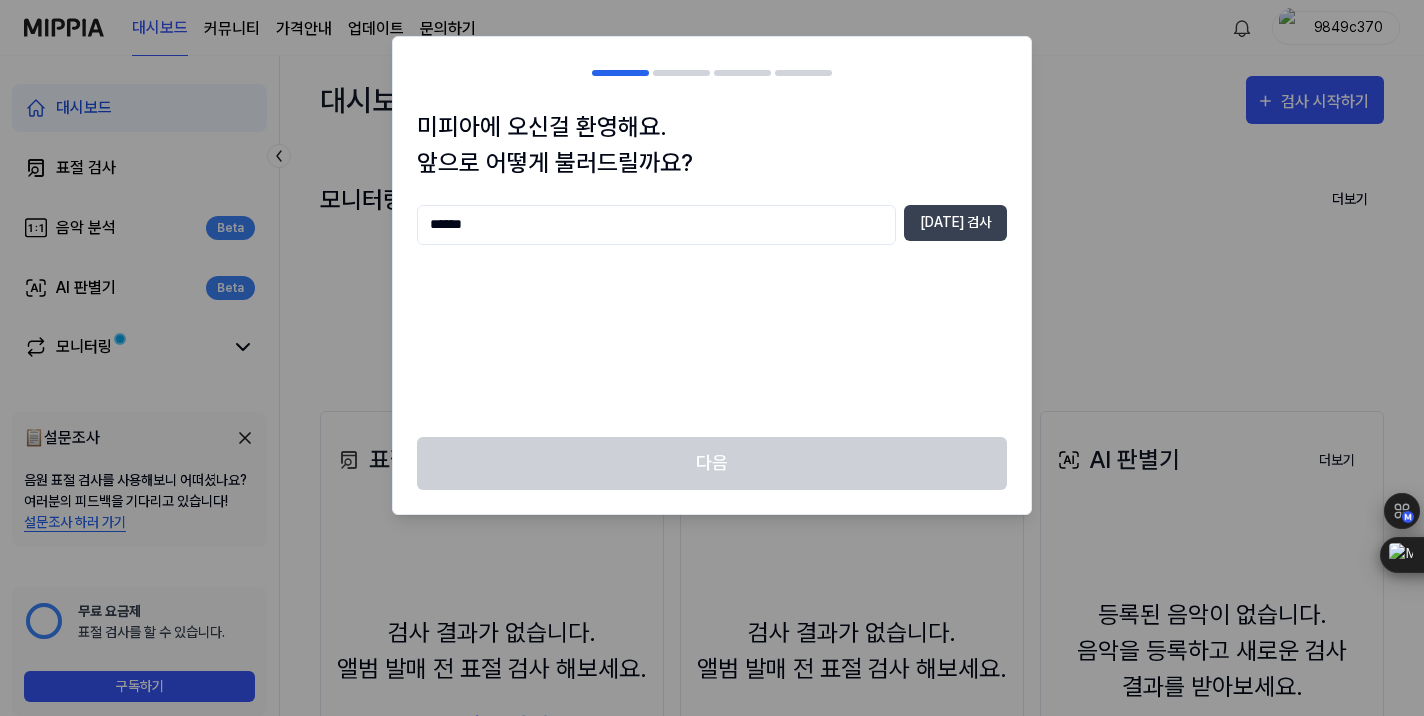 type on "******" 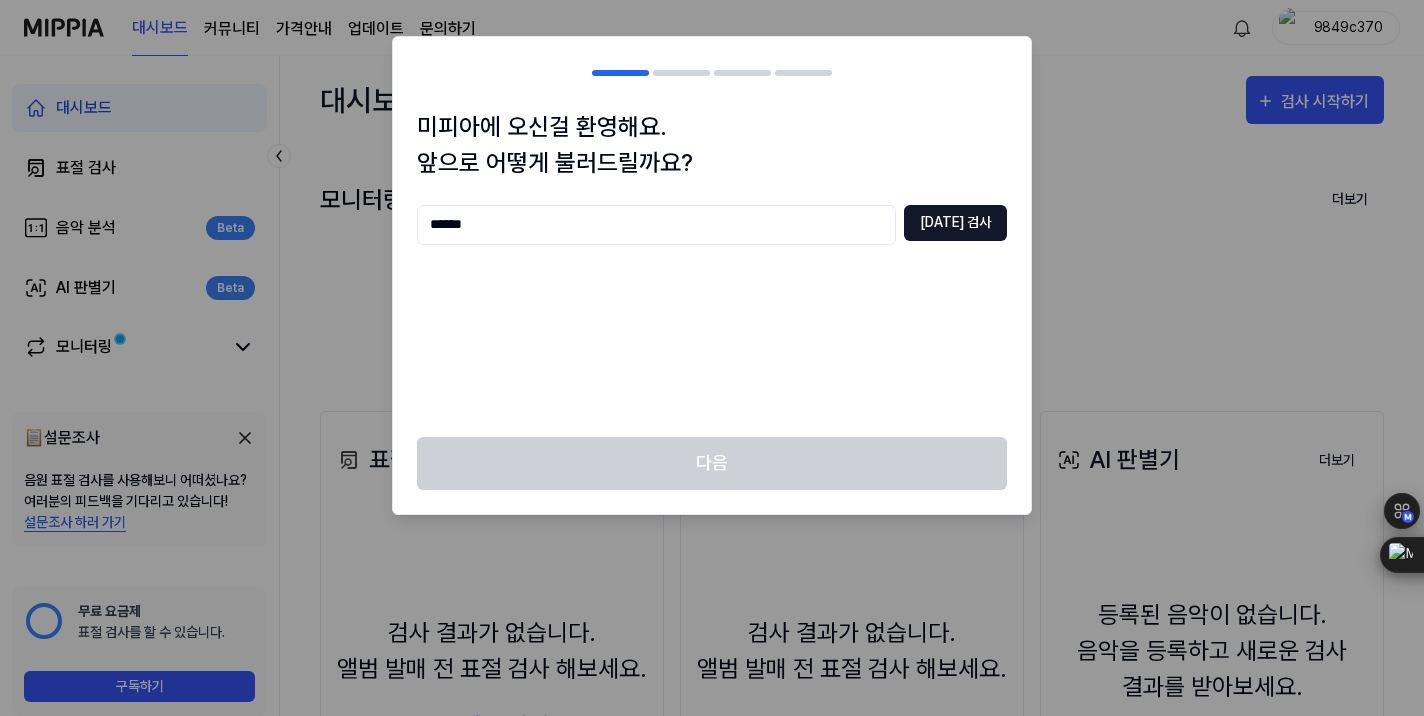 click on "[DATE] 검사" at bounding box center (955, 223) 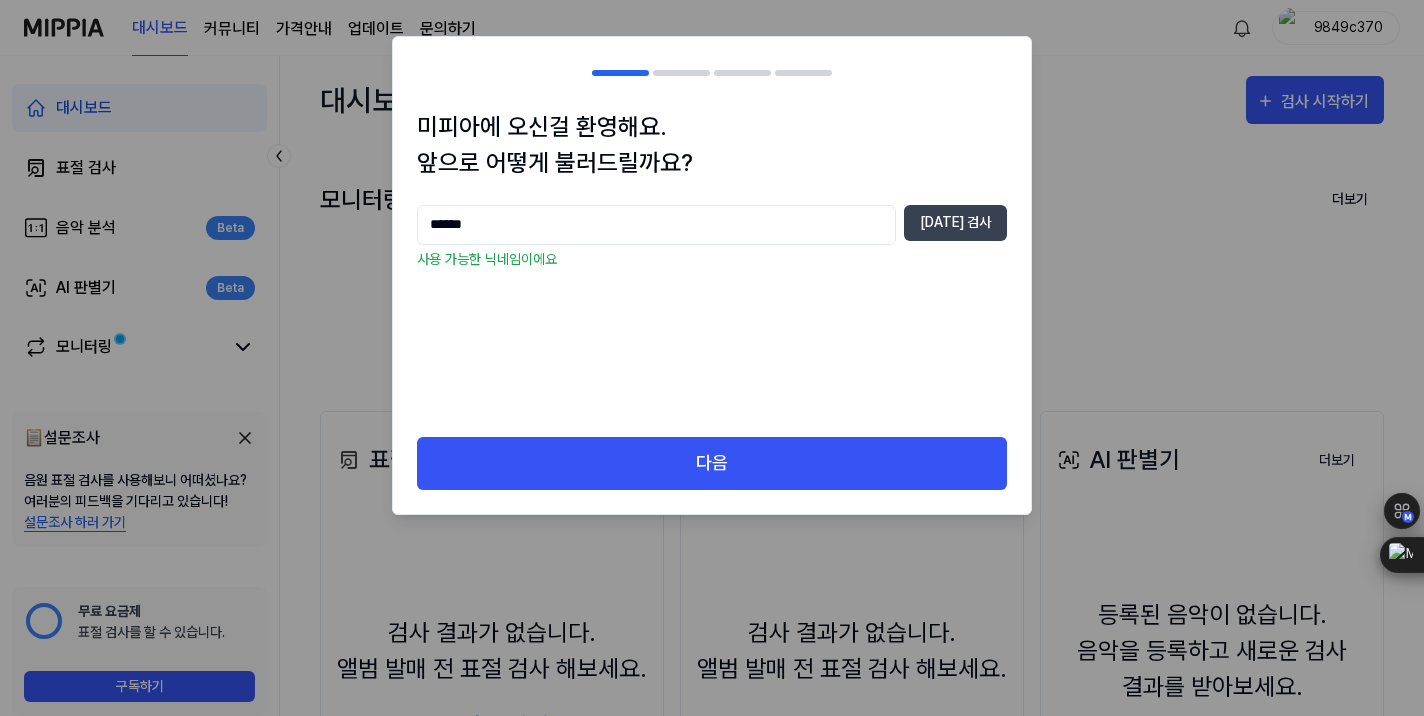 click on "다음" at bounding box center (712, 475) 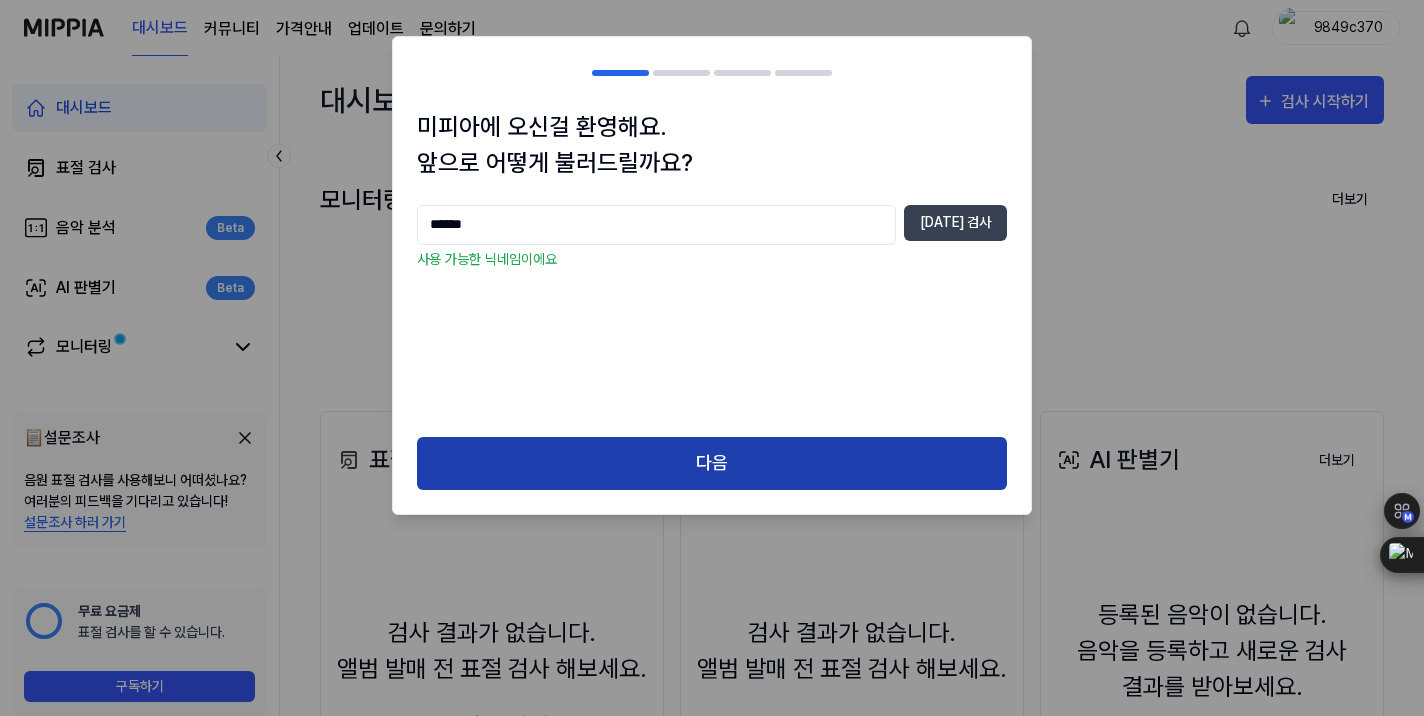 click on "다음" at bounding box center (712, 463) 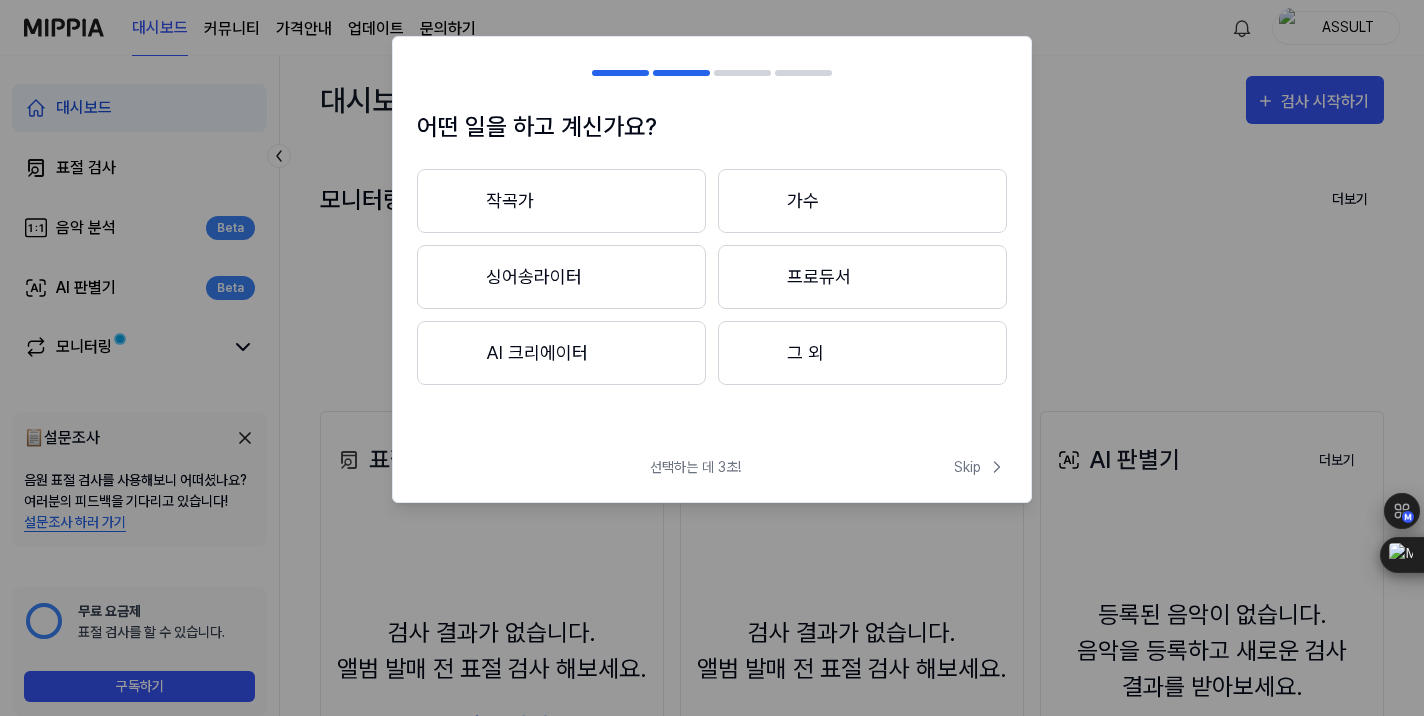 click on "그 외" at bounding box center (862, 353) 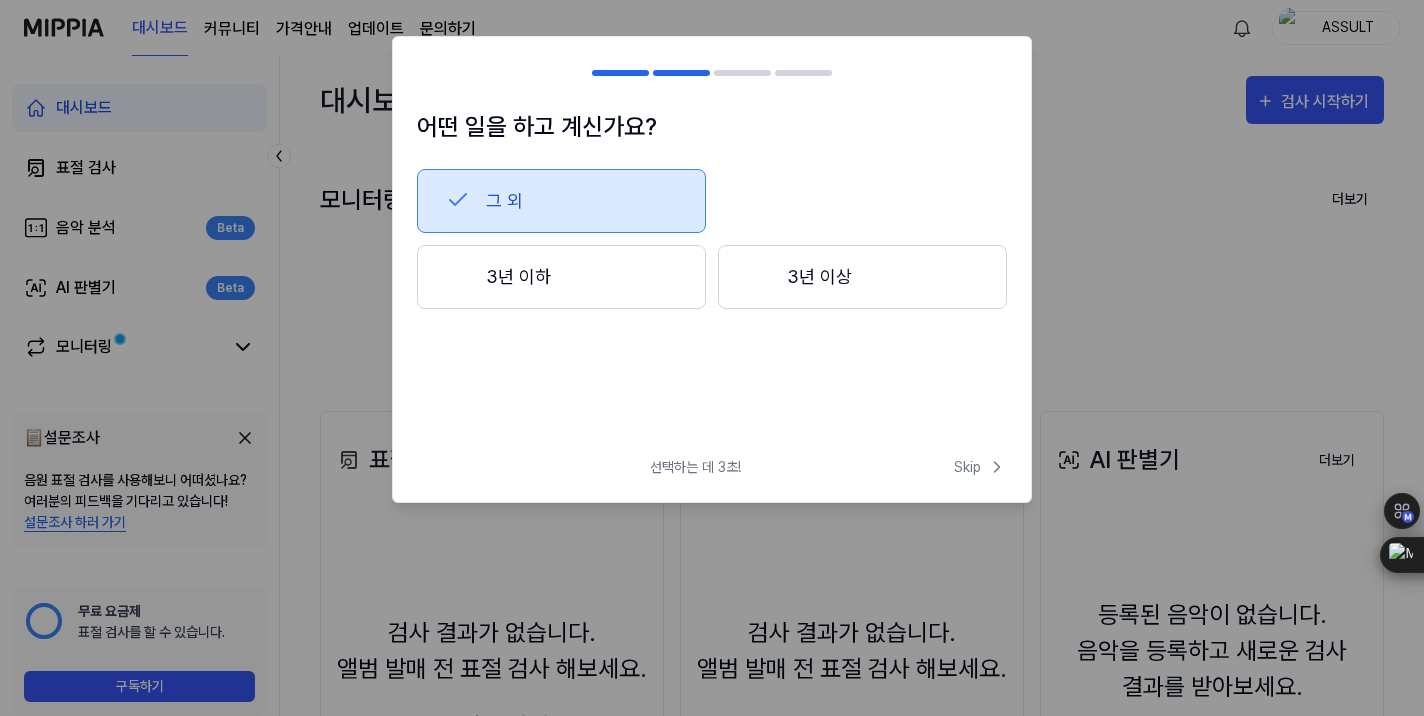click on "3년 이하" at bounding box center (561, 277) 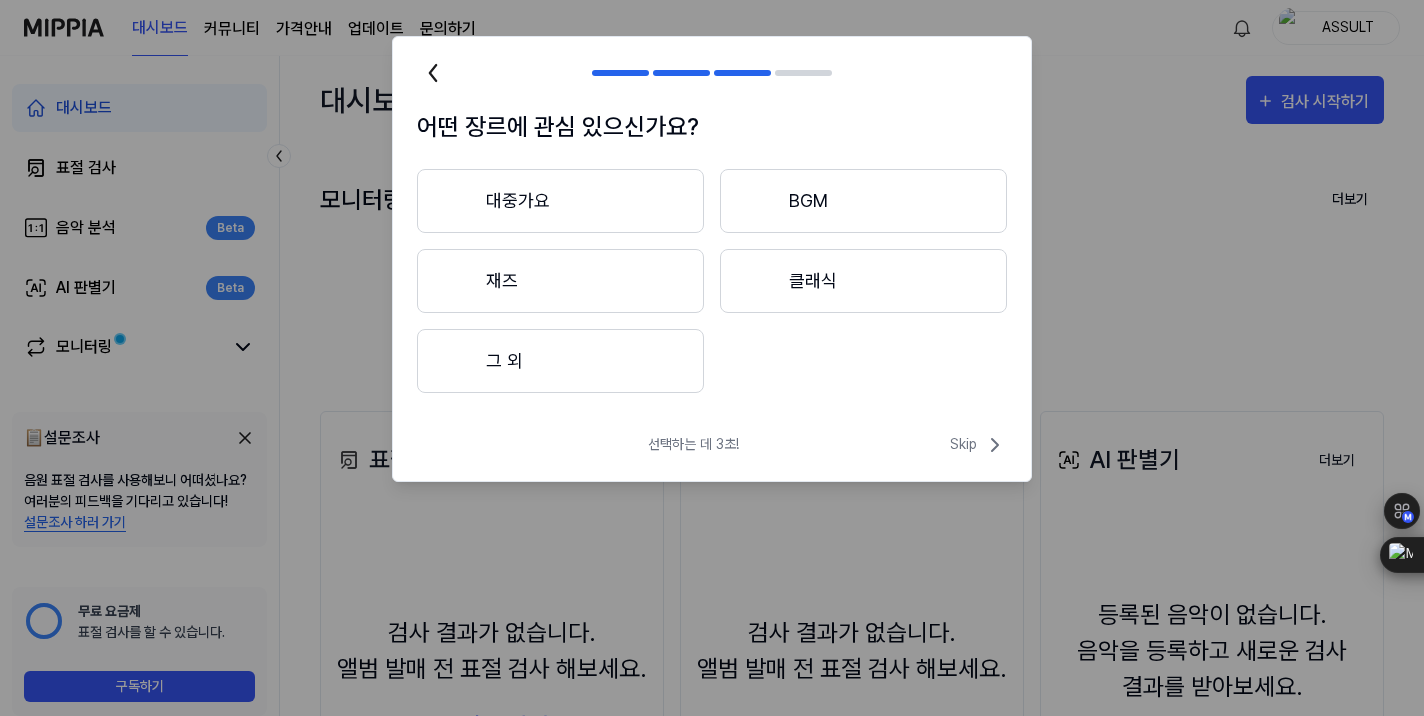 click on "그 외" at bounding box center [560, 361] 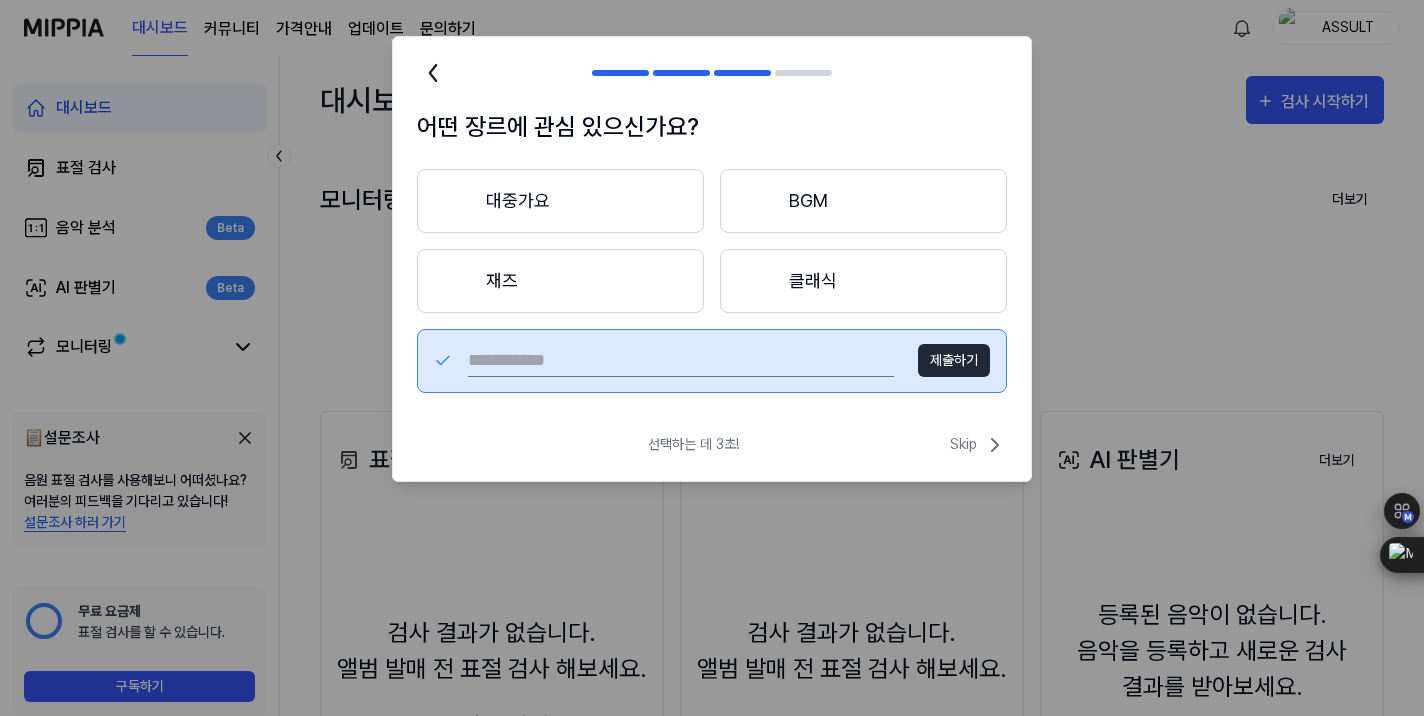 click on "제출하기" at bounding box center [954, 360] 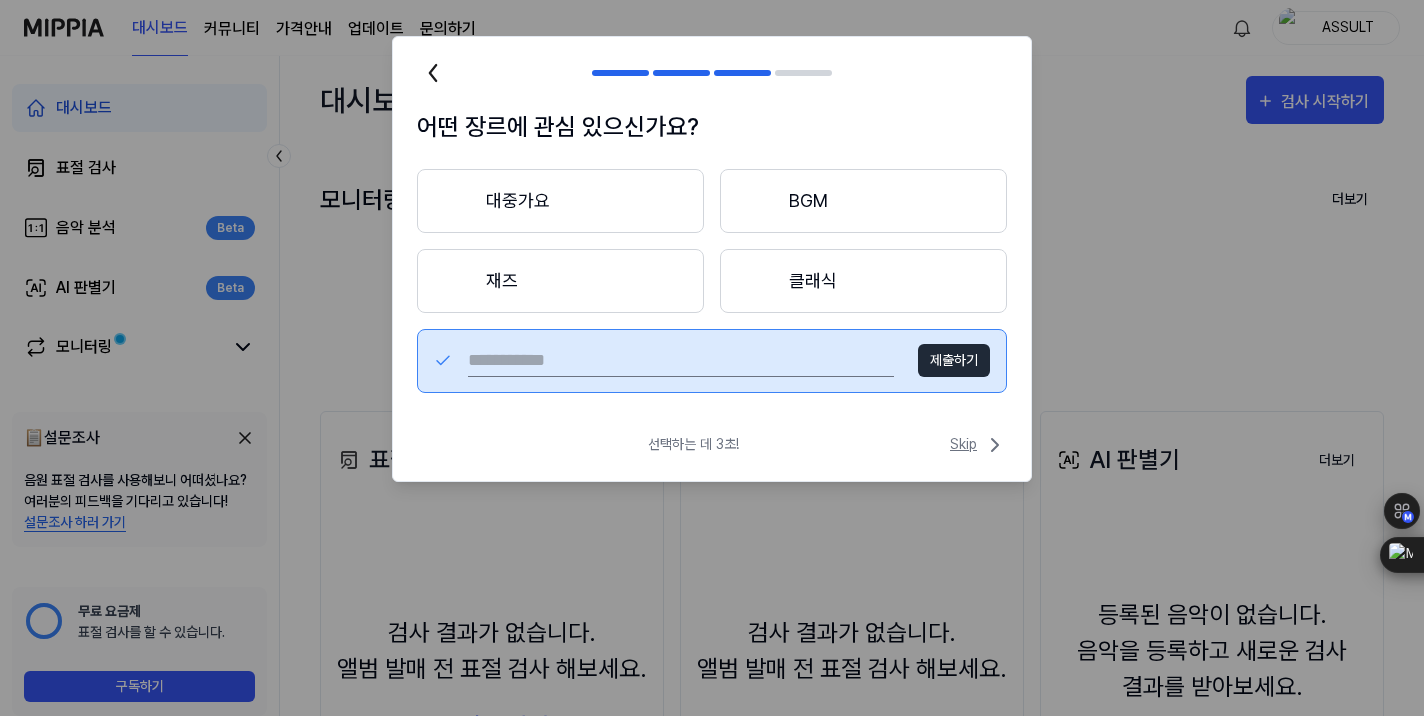 click on "Skip" at bounding box center (978, 445) 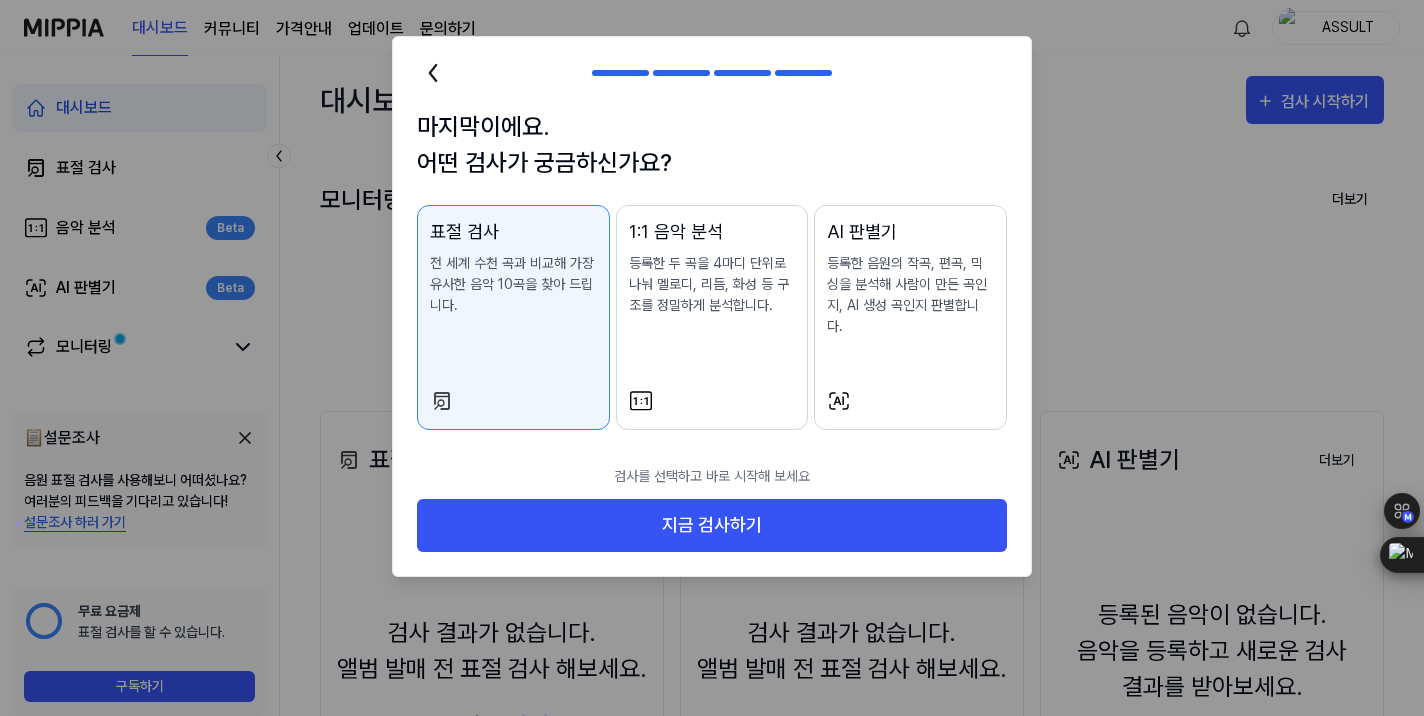 click on "AI 판별기 등록한 음원의 작곡, 편곡, 믹싱을 분석해 사람이 만든 곡인지, AI 생성 곡인지 판별합니다." at bounding box center [910, 297] 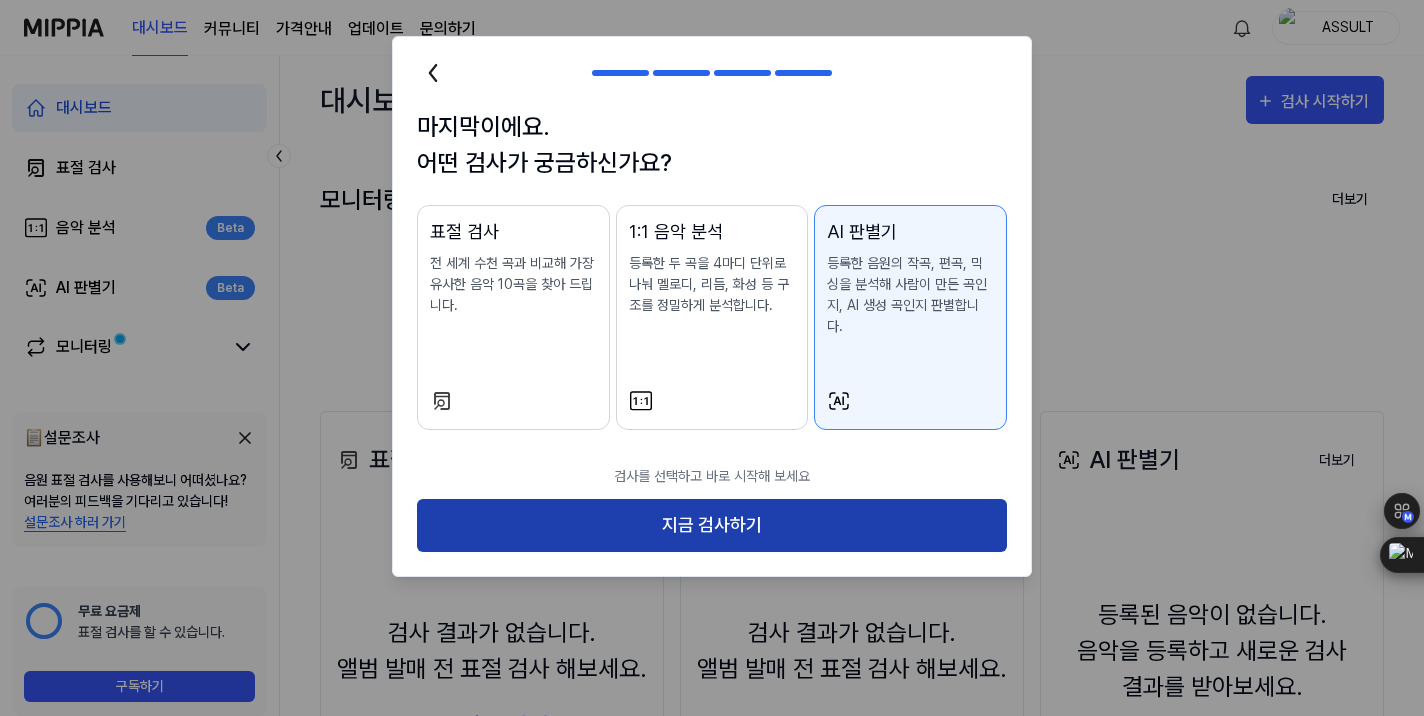 click on "지금 검사하기" at bounding box center [712, 525] 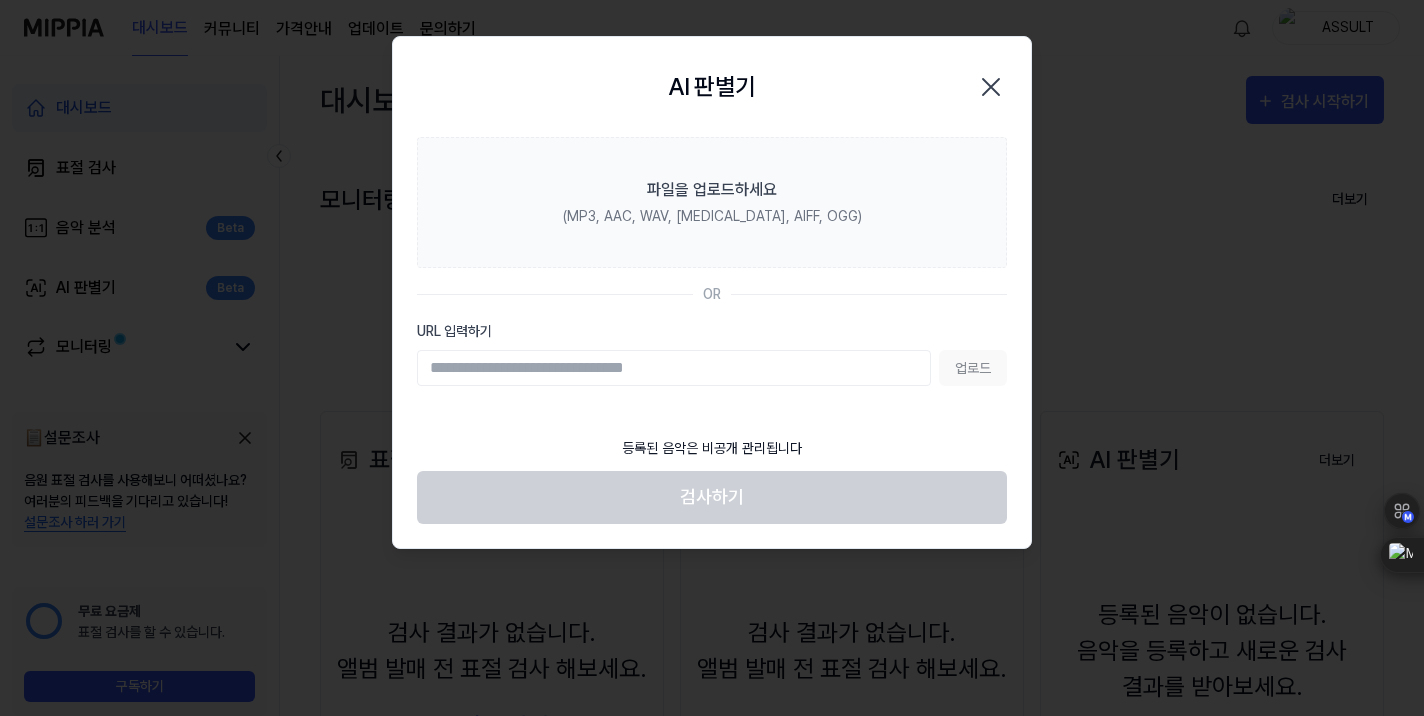 click on "파일을 업로드하세요 (MP3, AAC, WAV, [MEDICAL_DATA], AIFF, OGG) OR URL 입력하기 업로드" at bounding box center (712, 281) 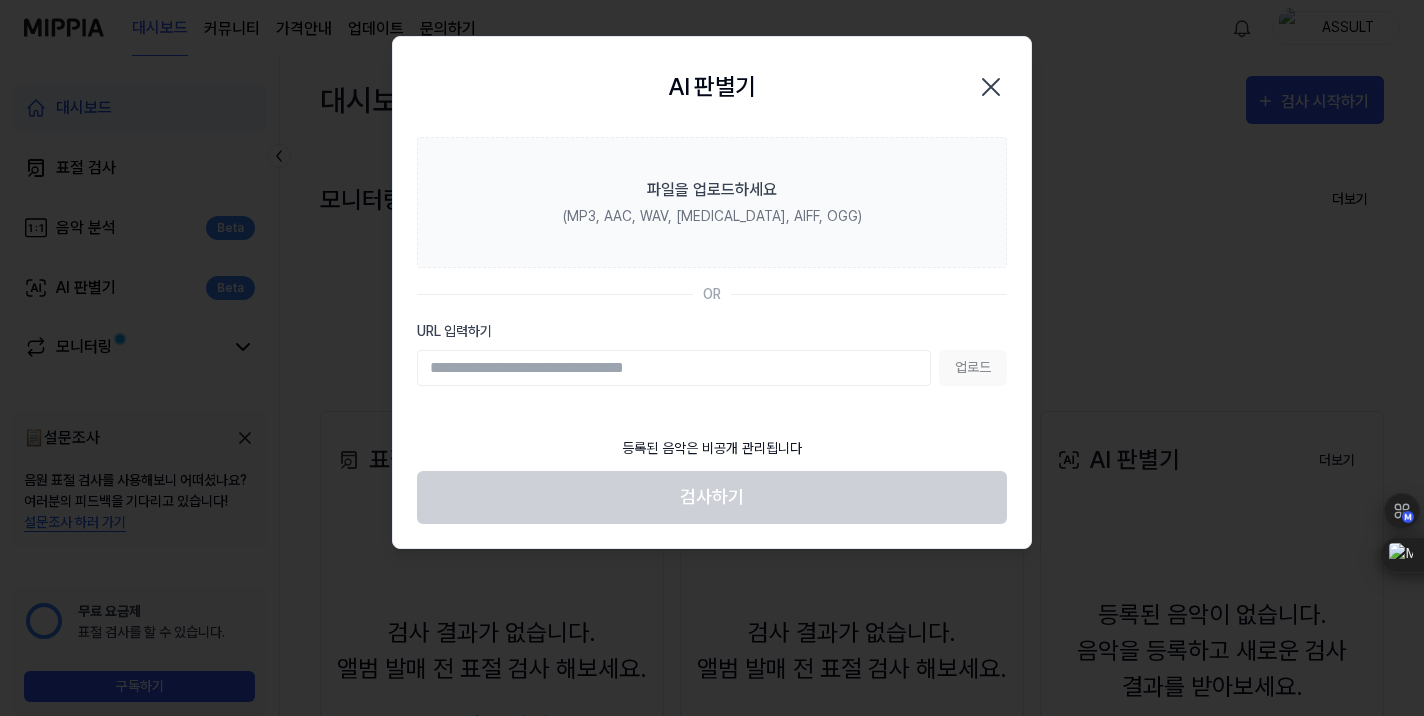 paste on "**********" 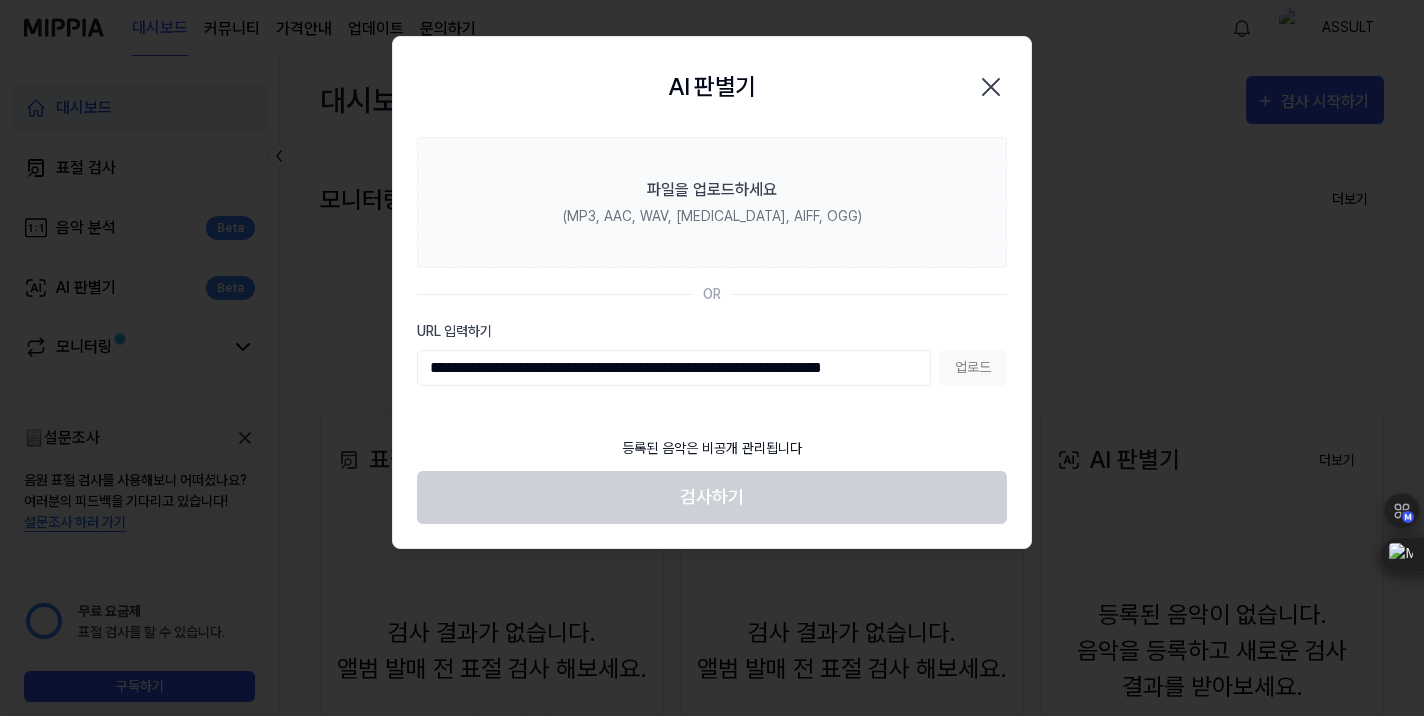 scroll, scrollTop: 0, scrollLeft: 43, axis: horizontal 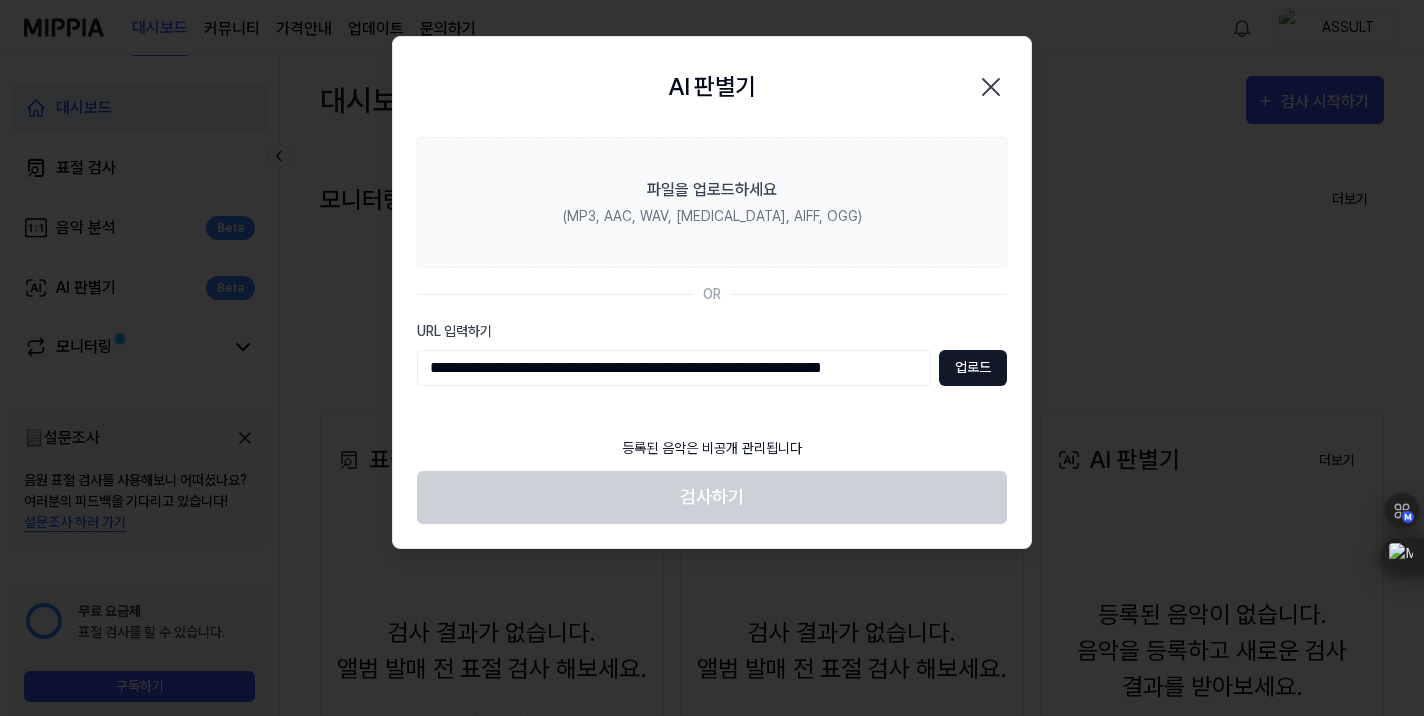 type on "**********" 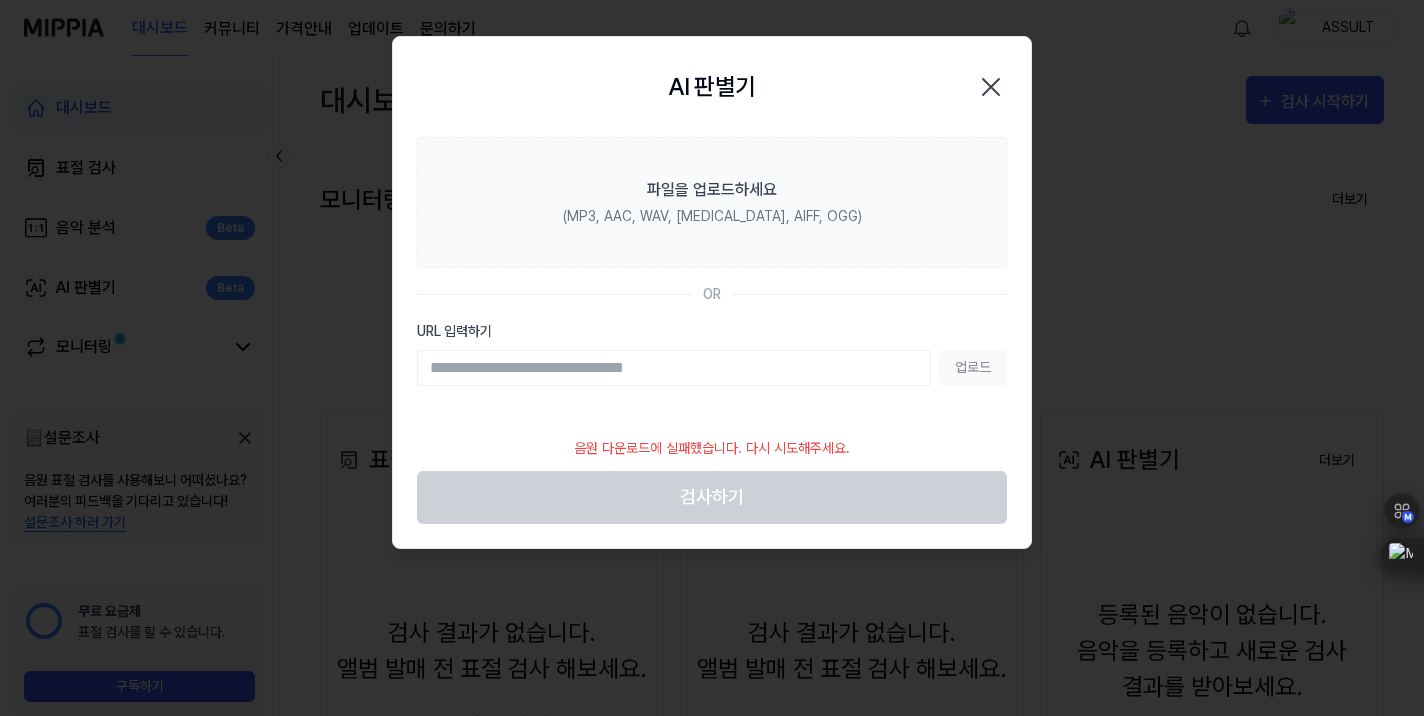 click on "URL 입력하기" at bounding box center [674, 368] 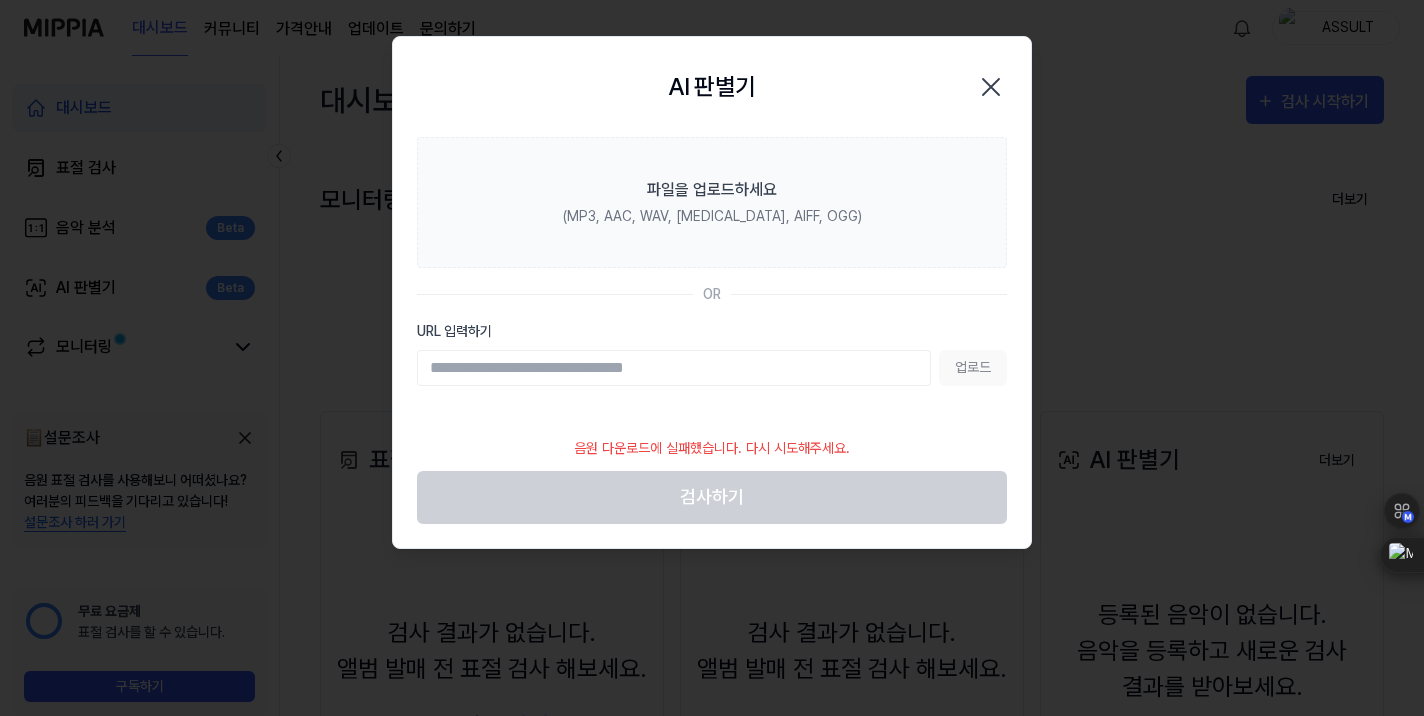 click on "URL 입력하기" at bounding box center (674, 368) 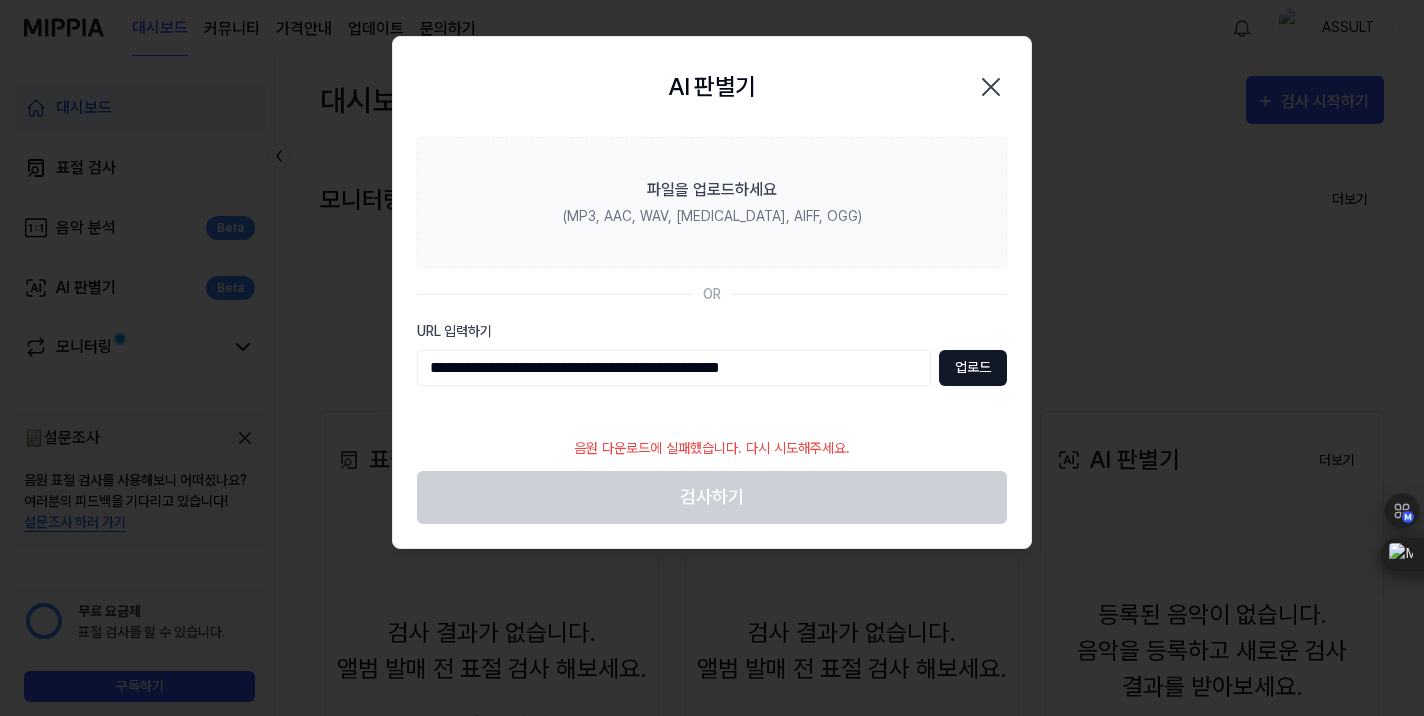 type on "**********" 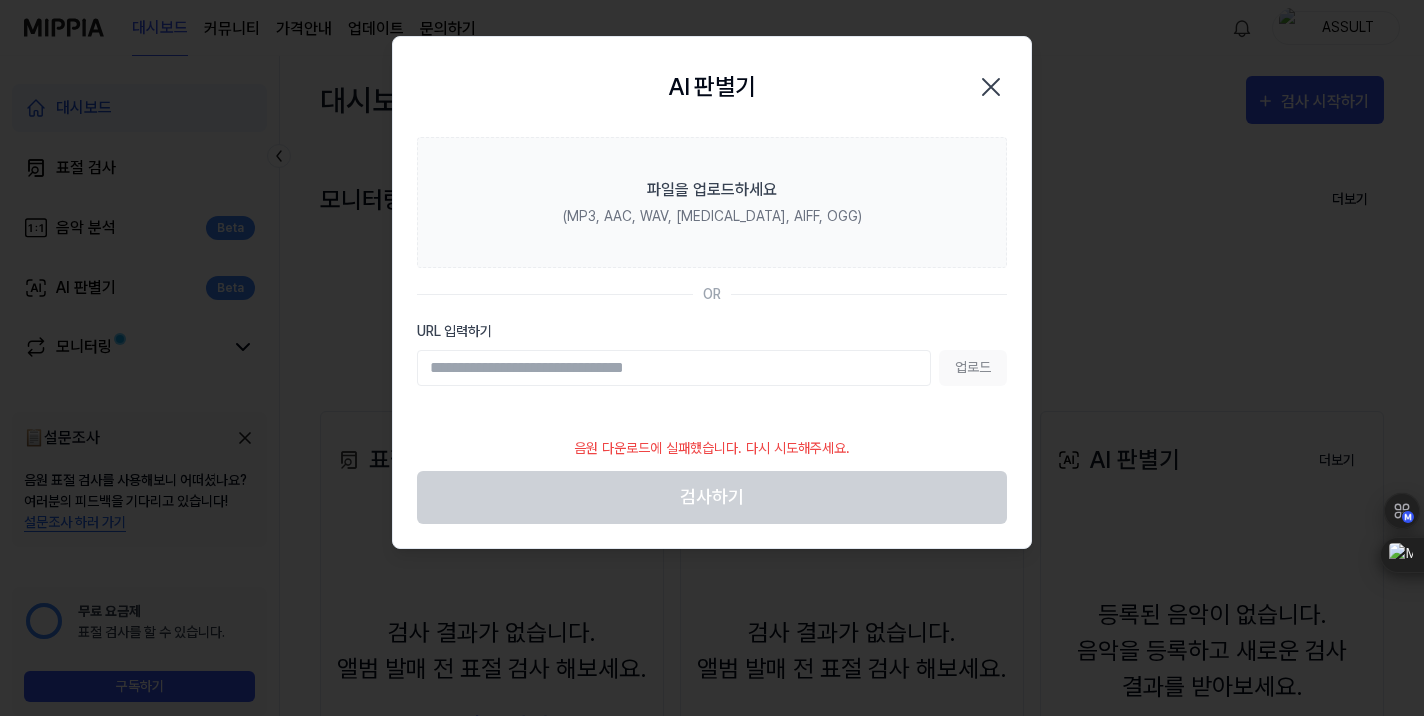click on "URL 입력하기" at bounding box center (674, 368) 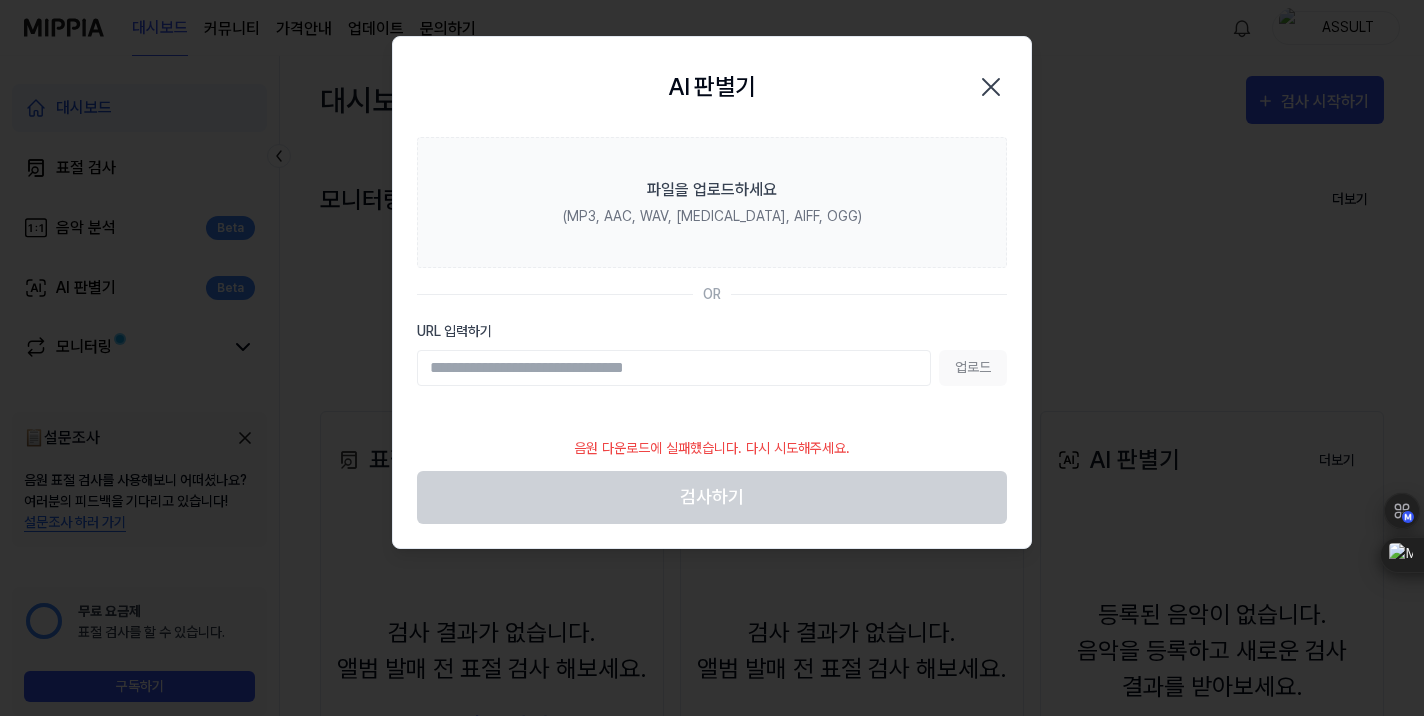 click on "파일을 업로드하세요 (MP3, AAC, WAV, [MEDICAL_DATA], AIFF, OGG) OR URL 입력하기 업로드" at bounding box center (712, 281) 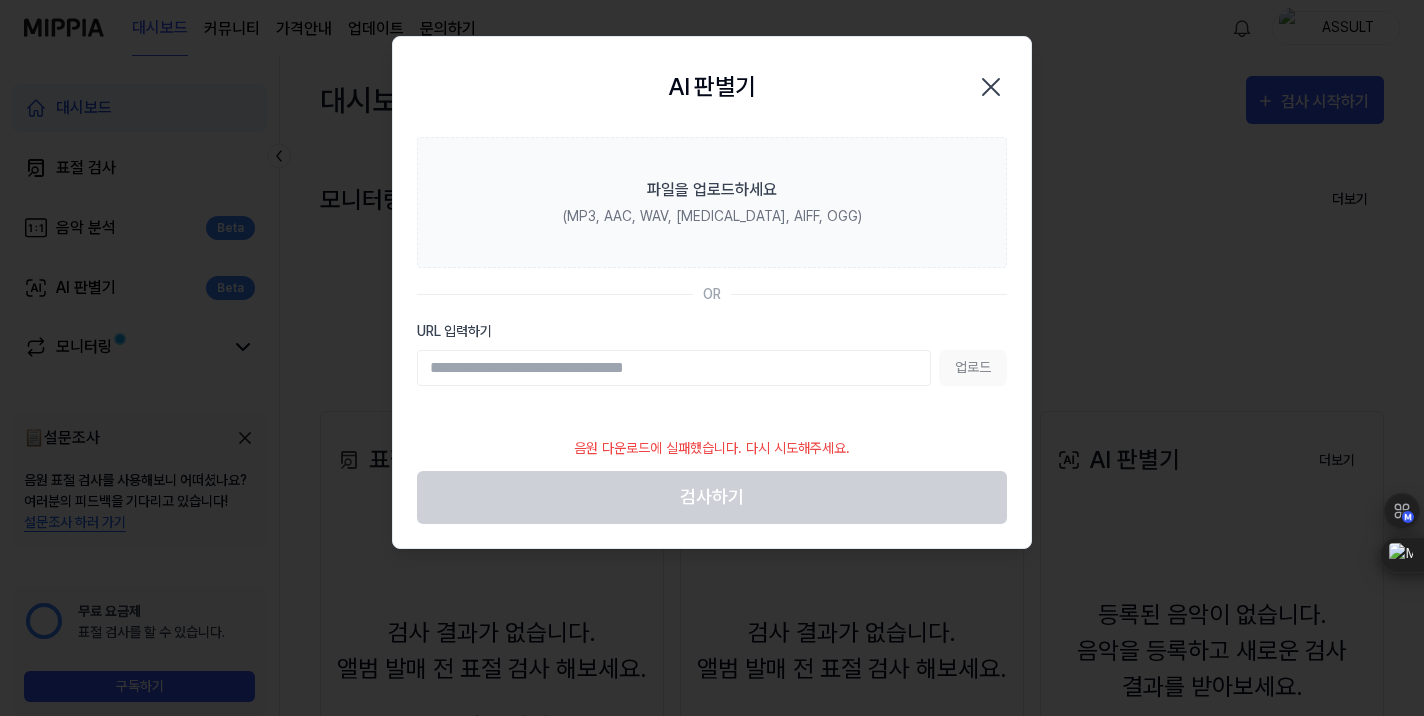 click on "URL 입력하기" at bounding box center (674, 368) 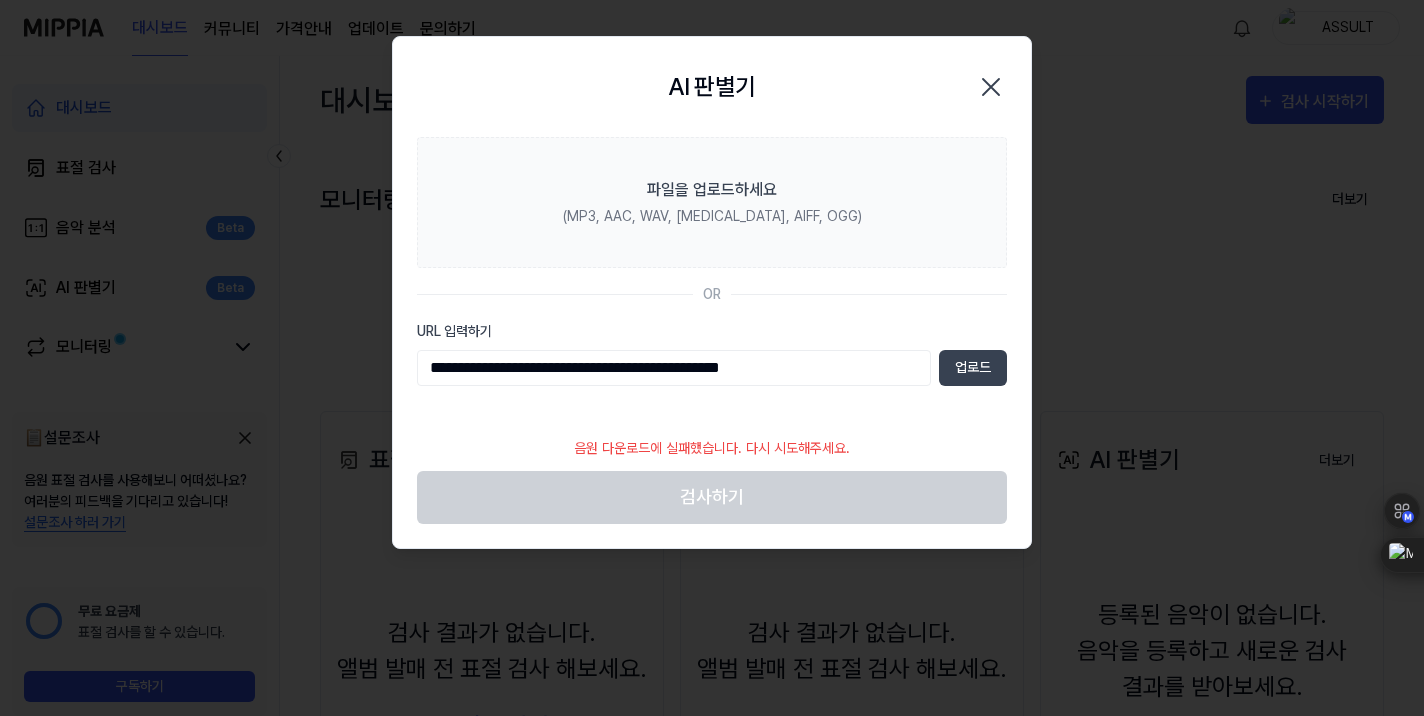 type on "**********" 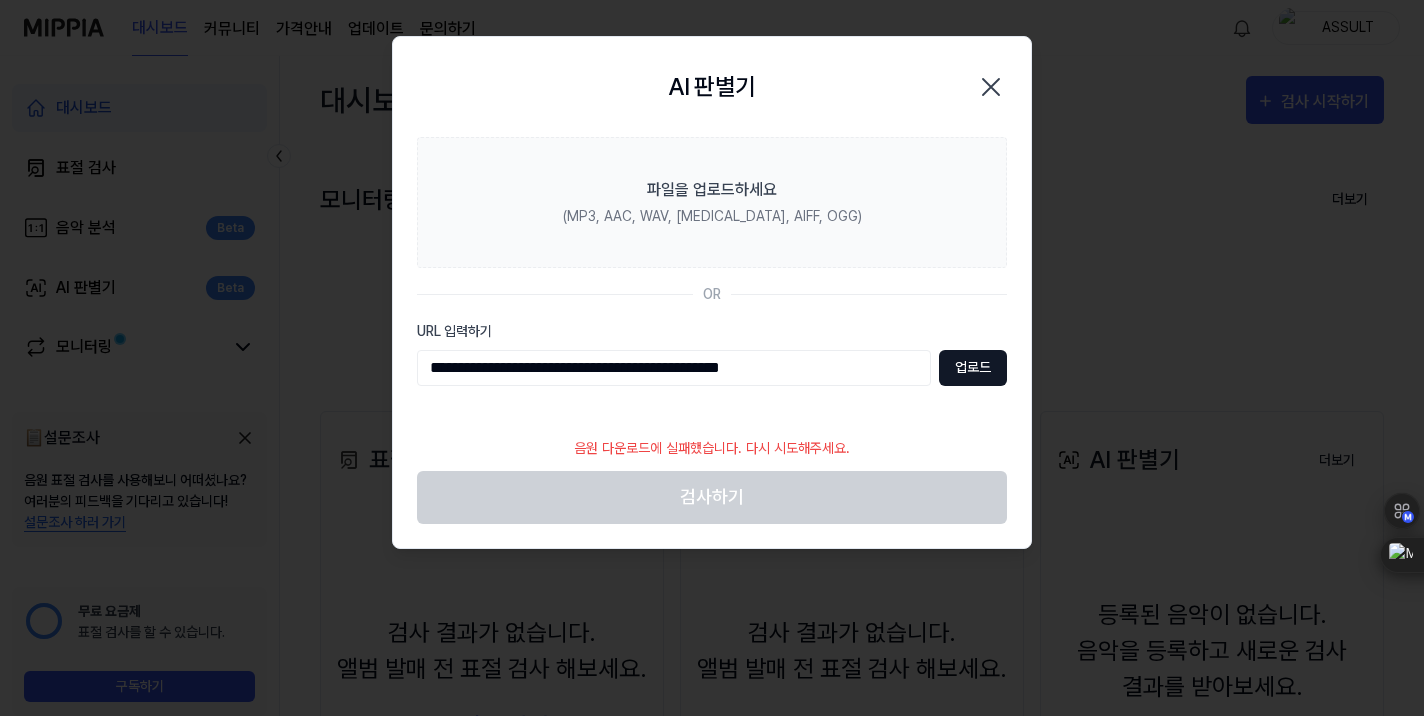 drag, startPoint x: 932, startPoint y: 377, endPoint x: 952, endPoint y: 374, distance: 20.22375 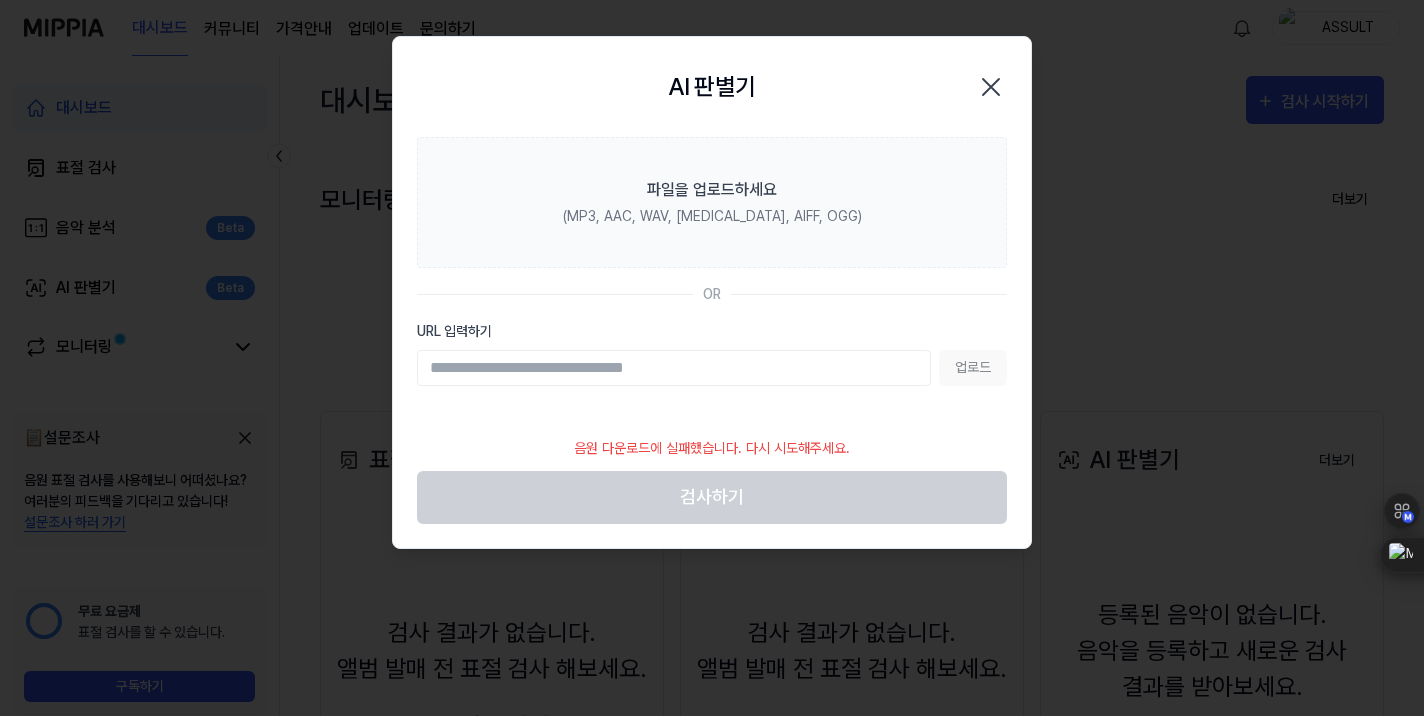 click on "파일을 업로드하세요 (MP3, AAC, WAV, [MEDICAL_DATA], AIFF, OGG) OR URL 입력하기 업로드" at bounding box center [712, 281] 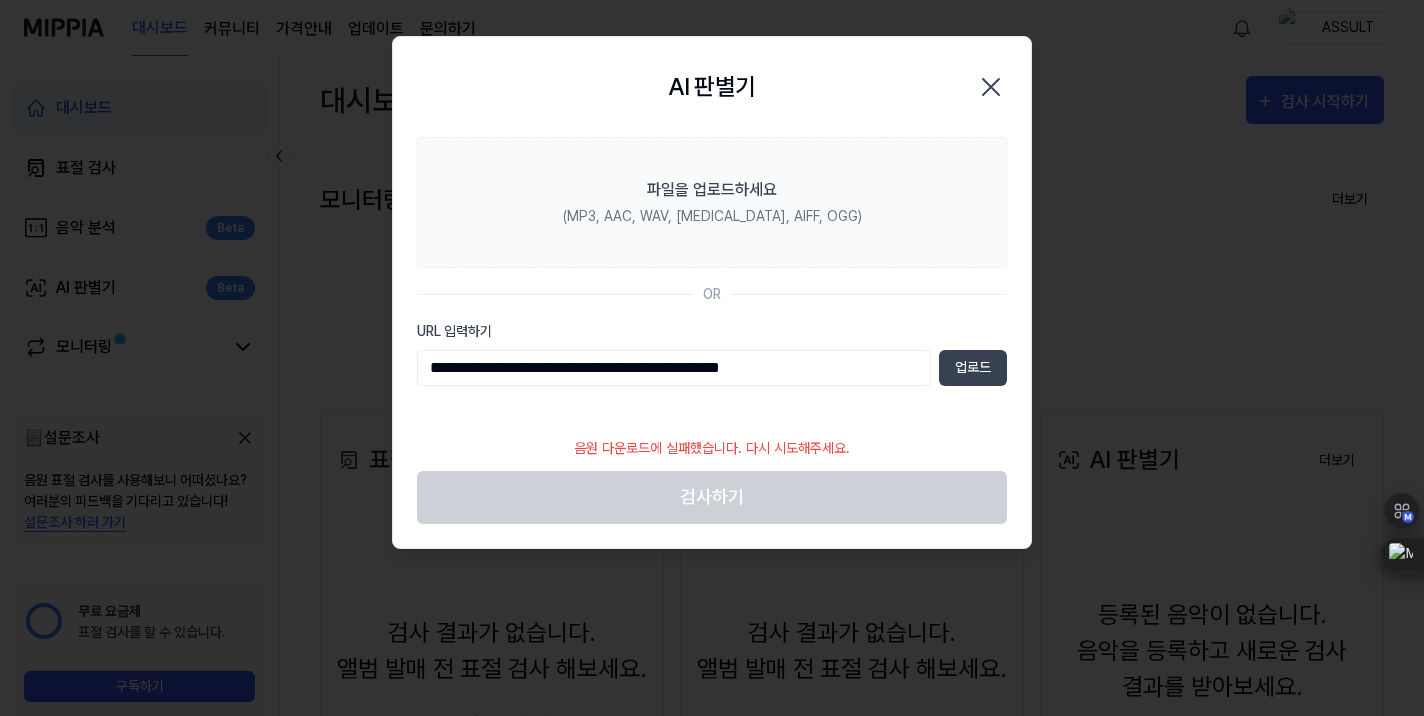 type on "**********" 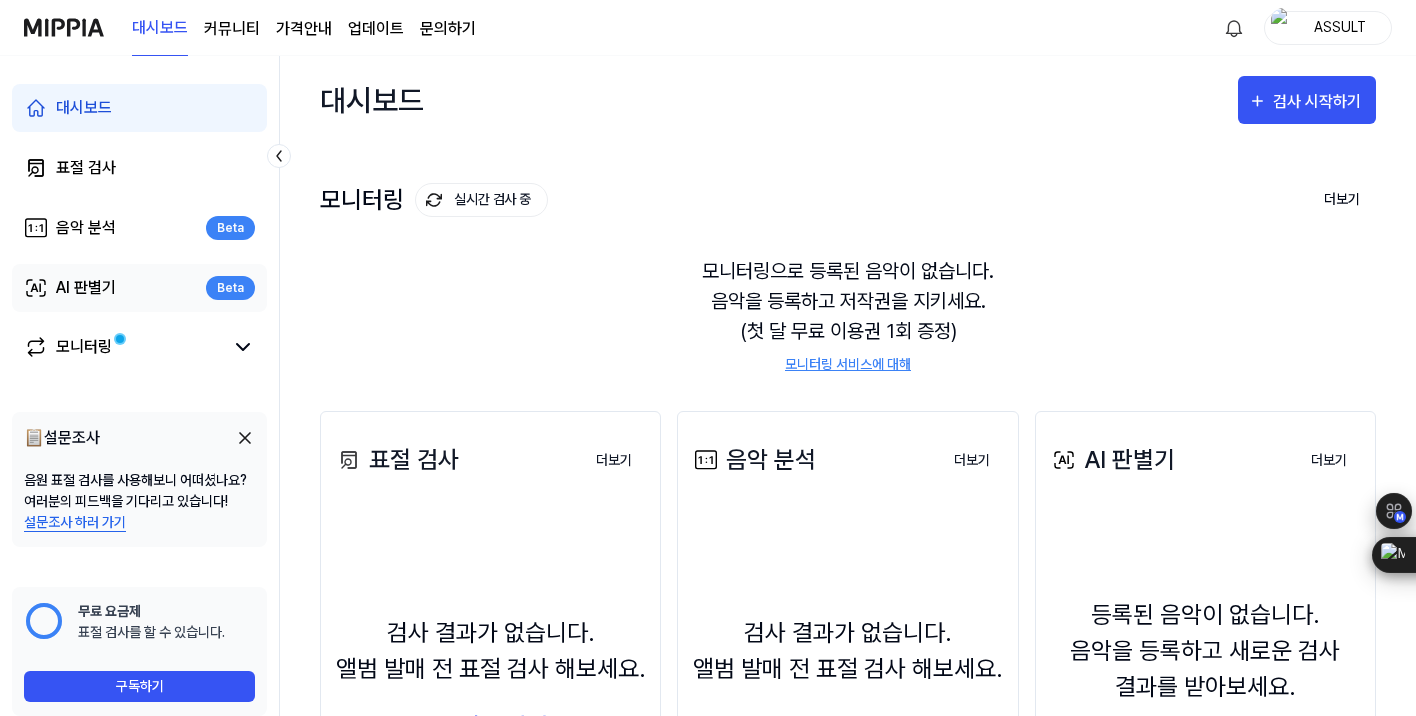 click on "AI 판별기 Beta" at bounding box center (139, 288) 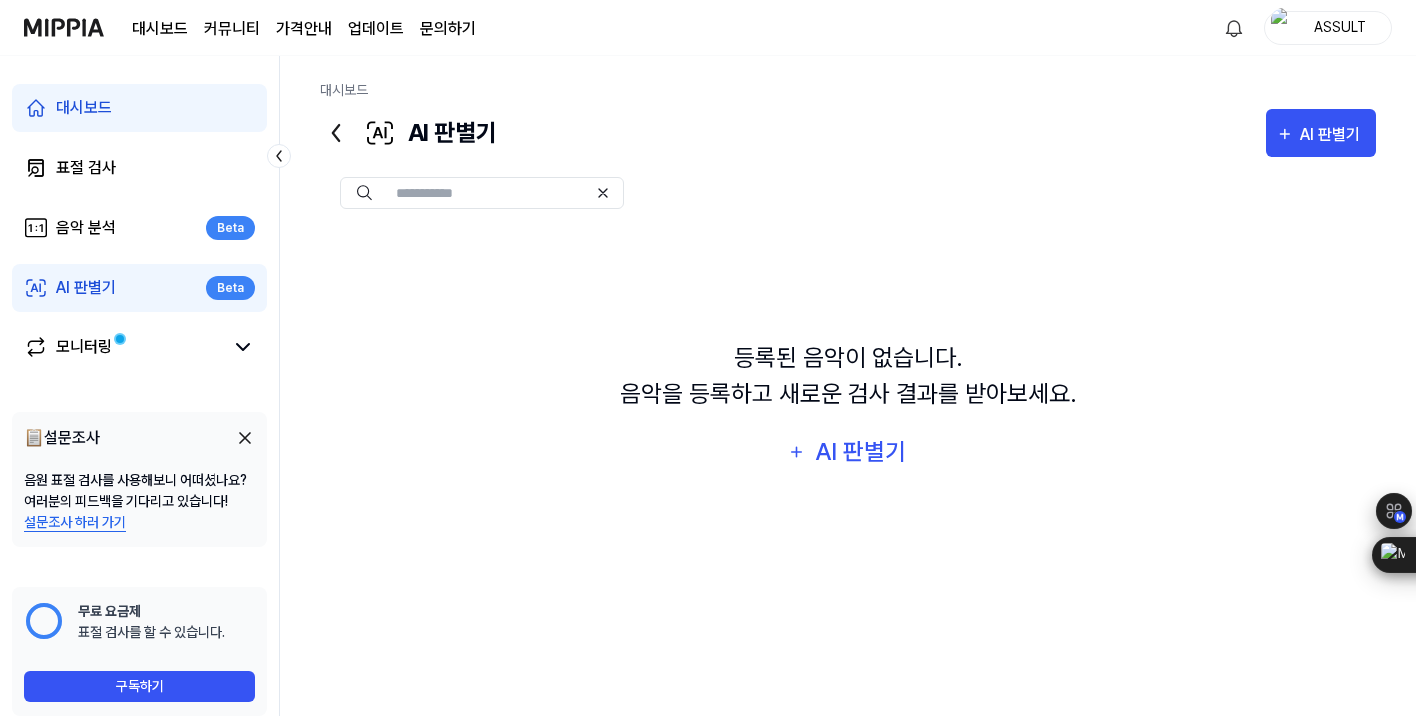 click at bounding box center [482, 193] 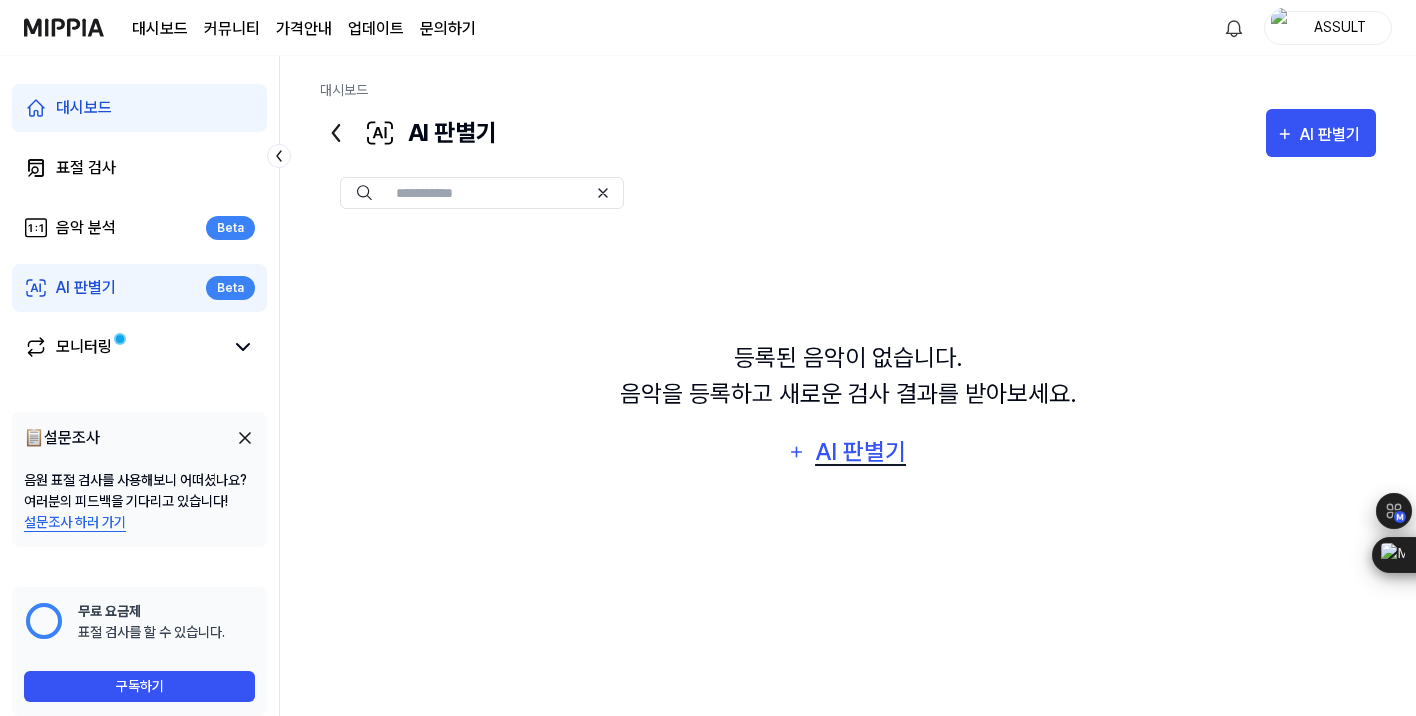 click on "AI 판별기" at bounding box center (861, 452) 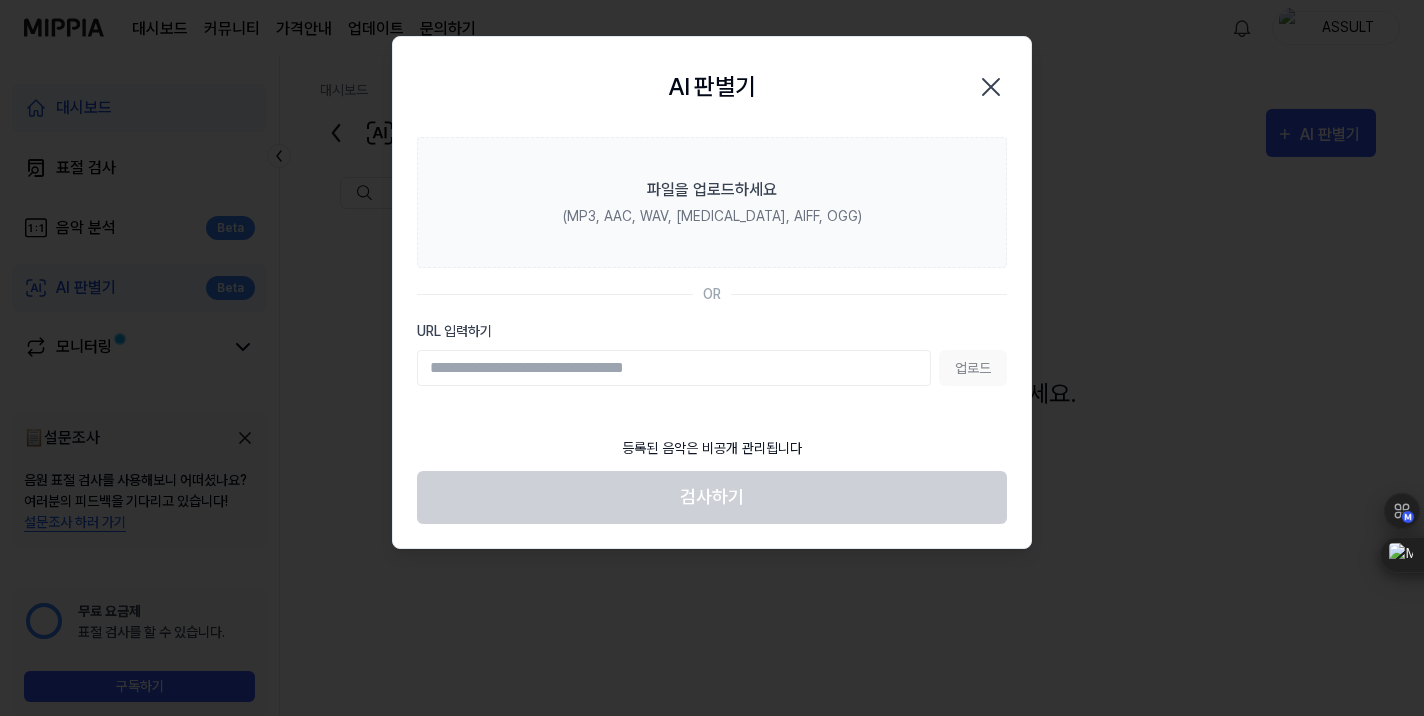 click on "URL 입력하기" at bounding box center (674, 368) 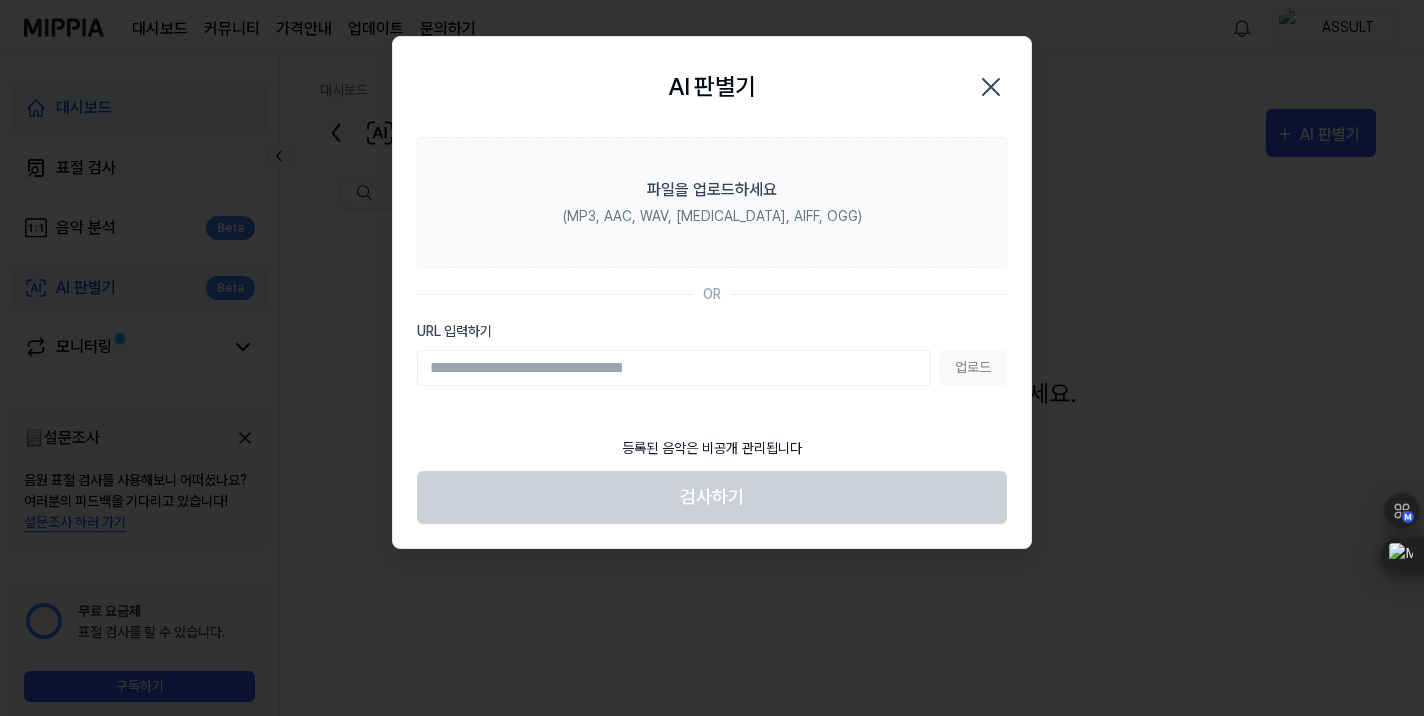 click on "URL 입력하기" at bounding box center [674, 368] 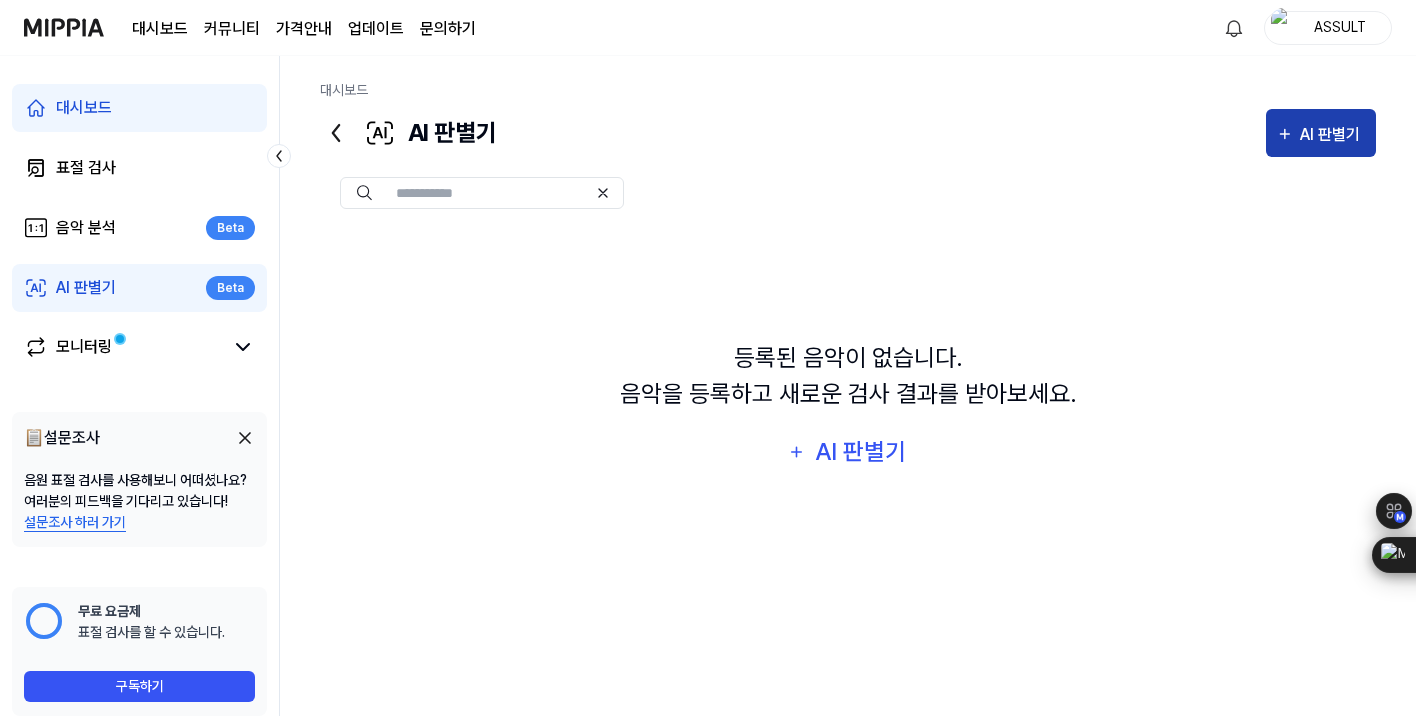 click on "AI 판별기" at bounding box center [1333, 135] 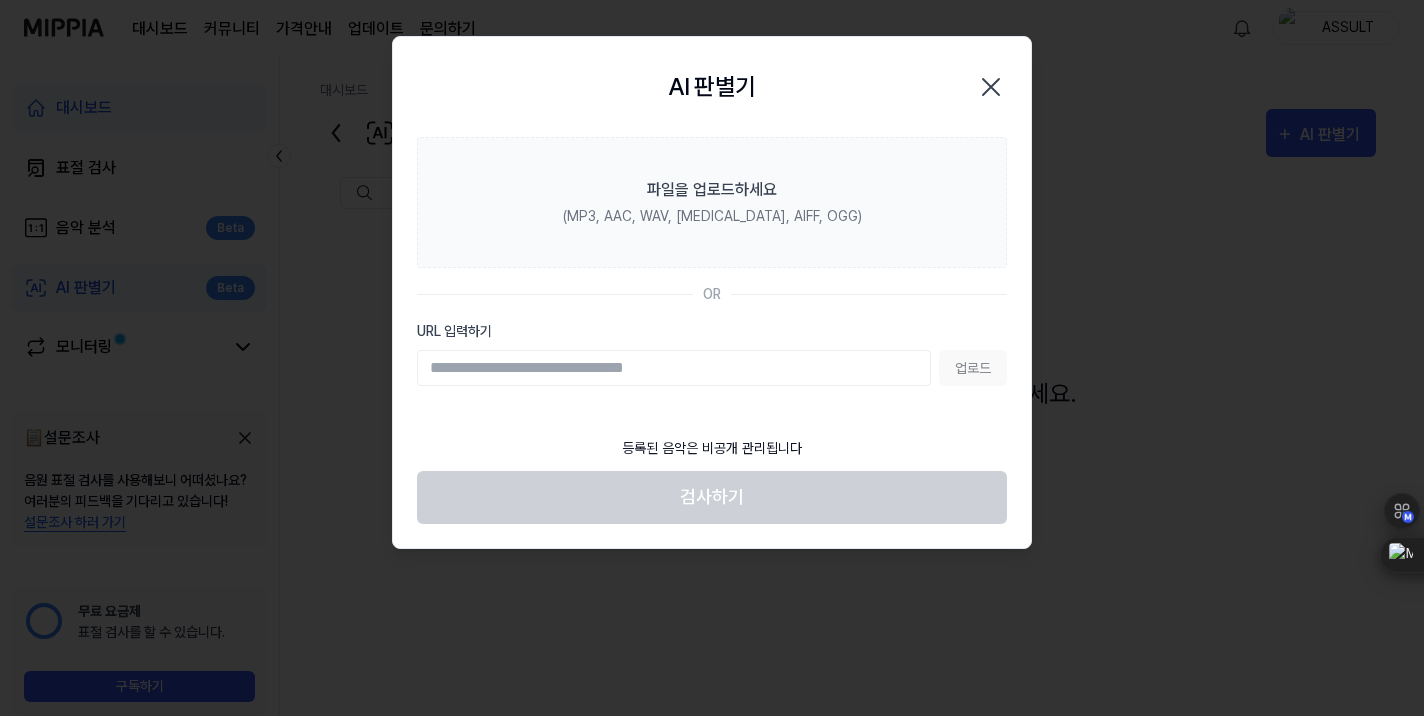 click on "URL 입력하기" at bounding box center [674, 368] 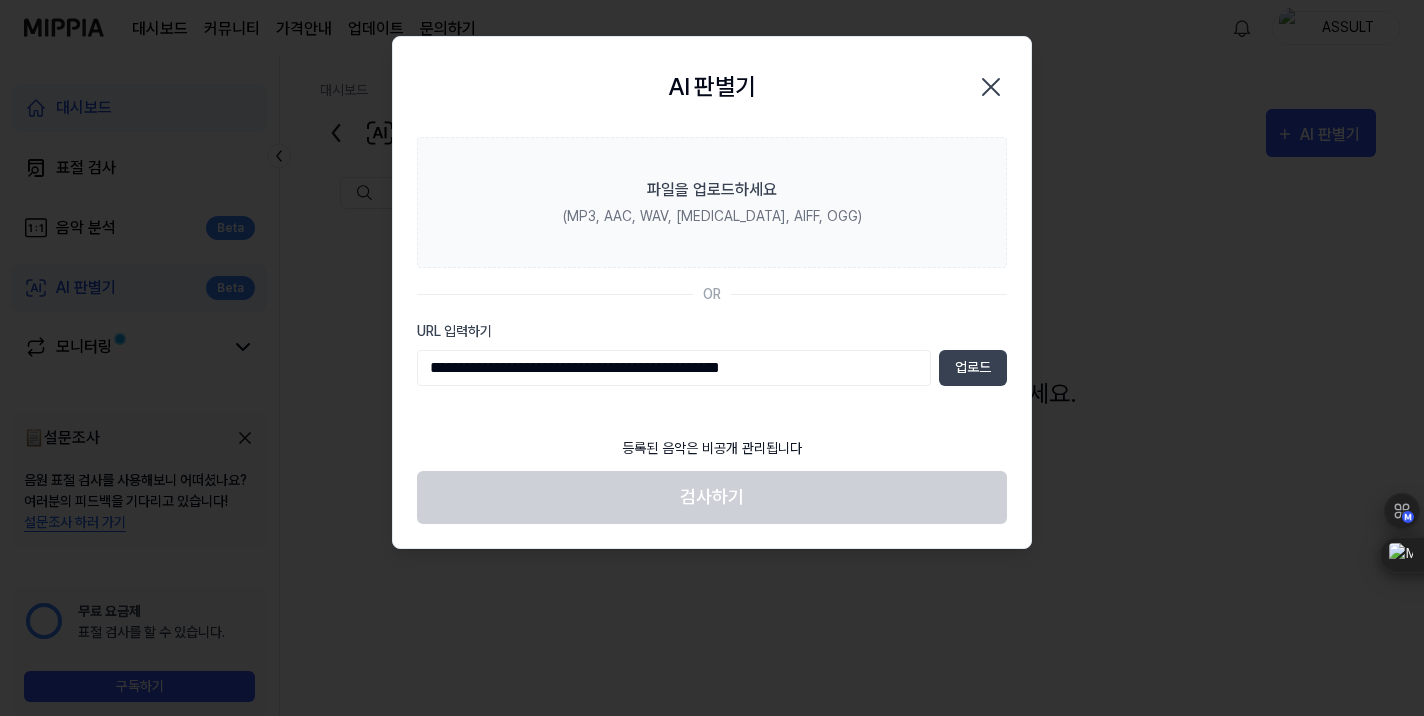 paste on "**********" 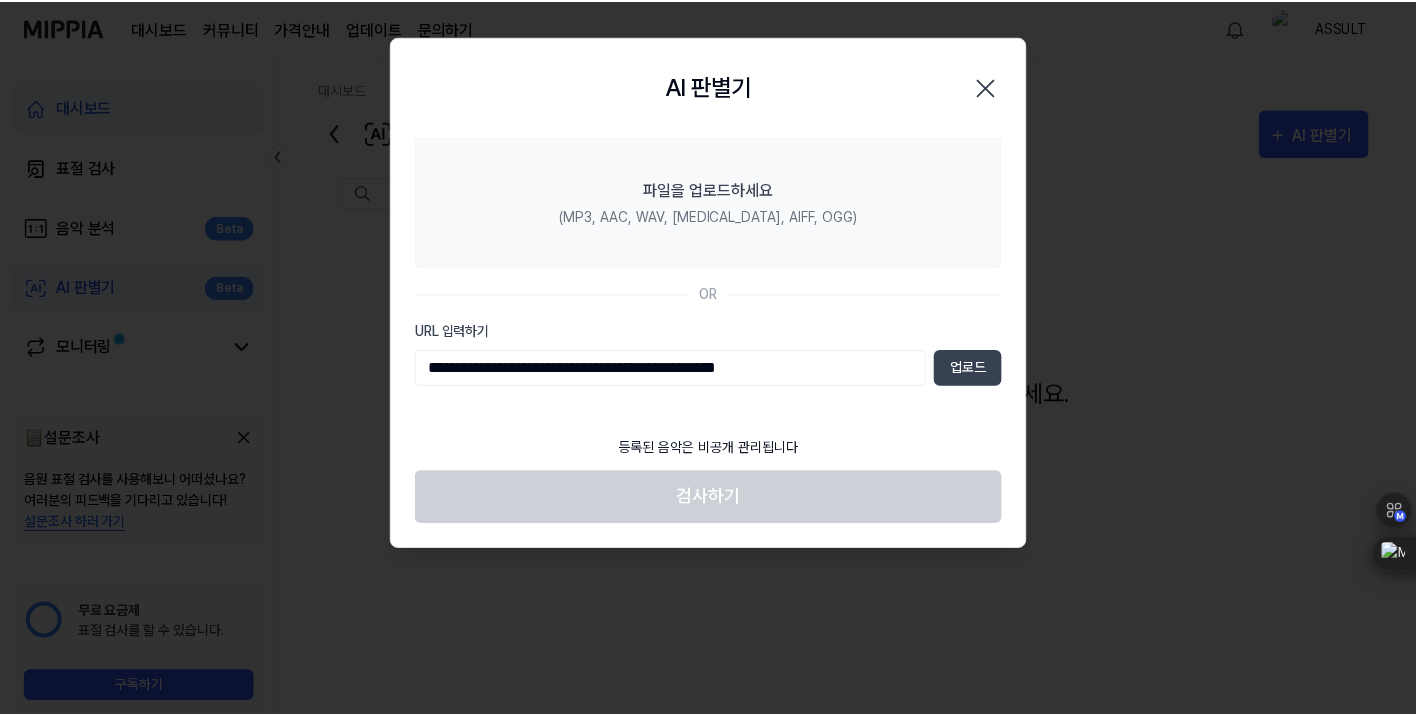 scroll, scrollTop: 0, scrollLeft: 0, axis: both 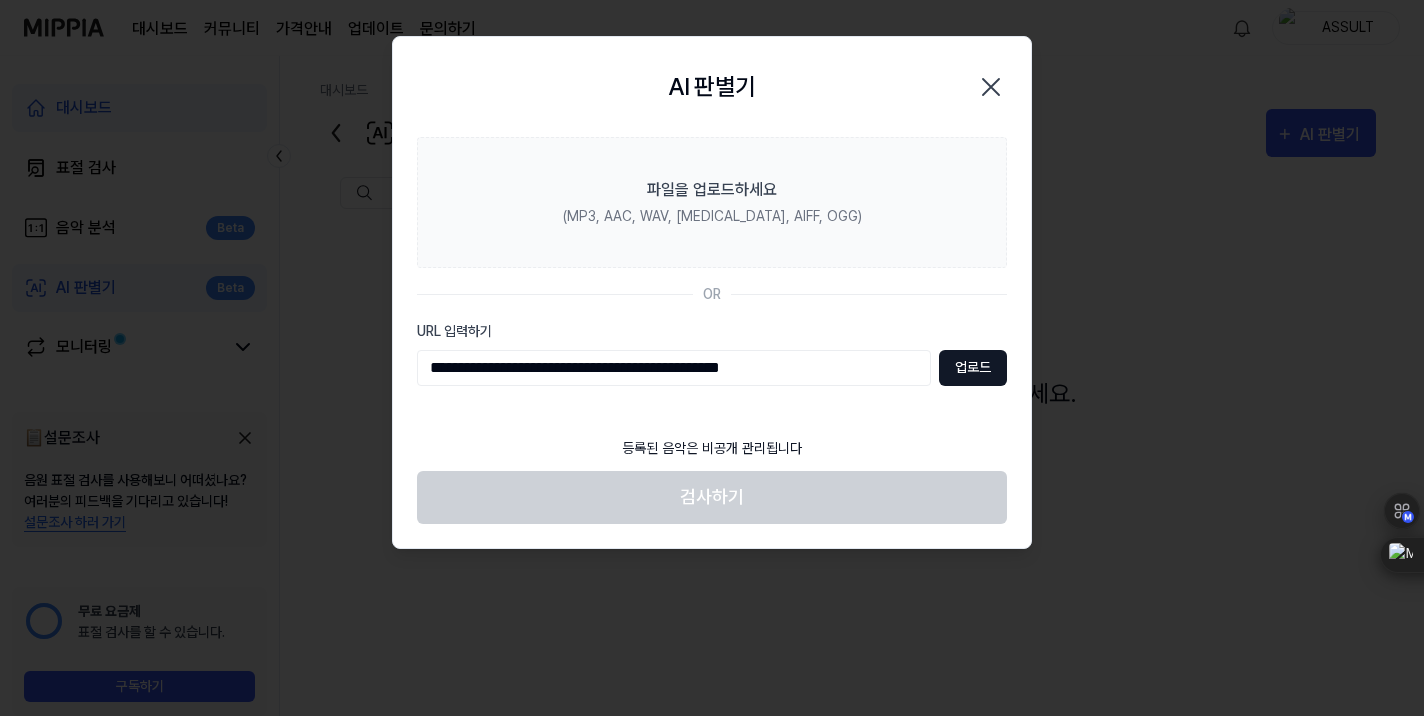 type on "**********" 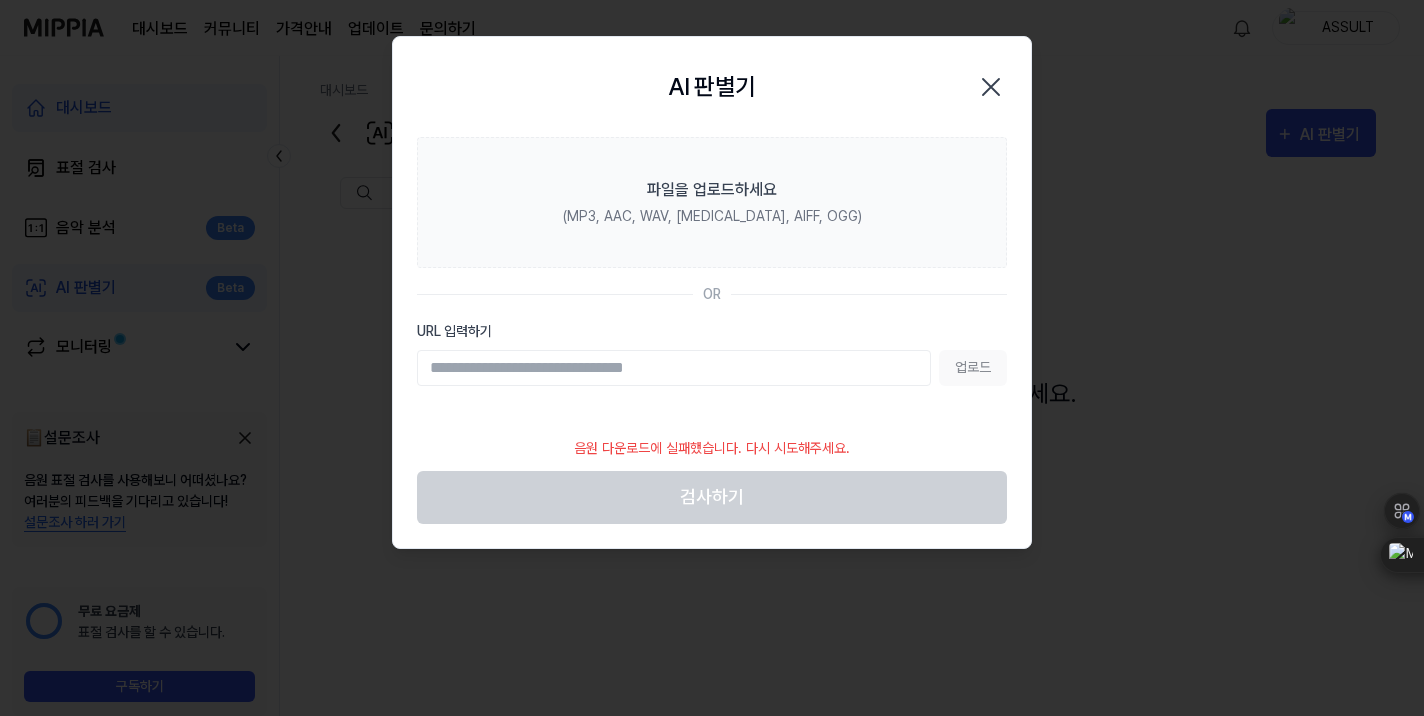 click 